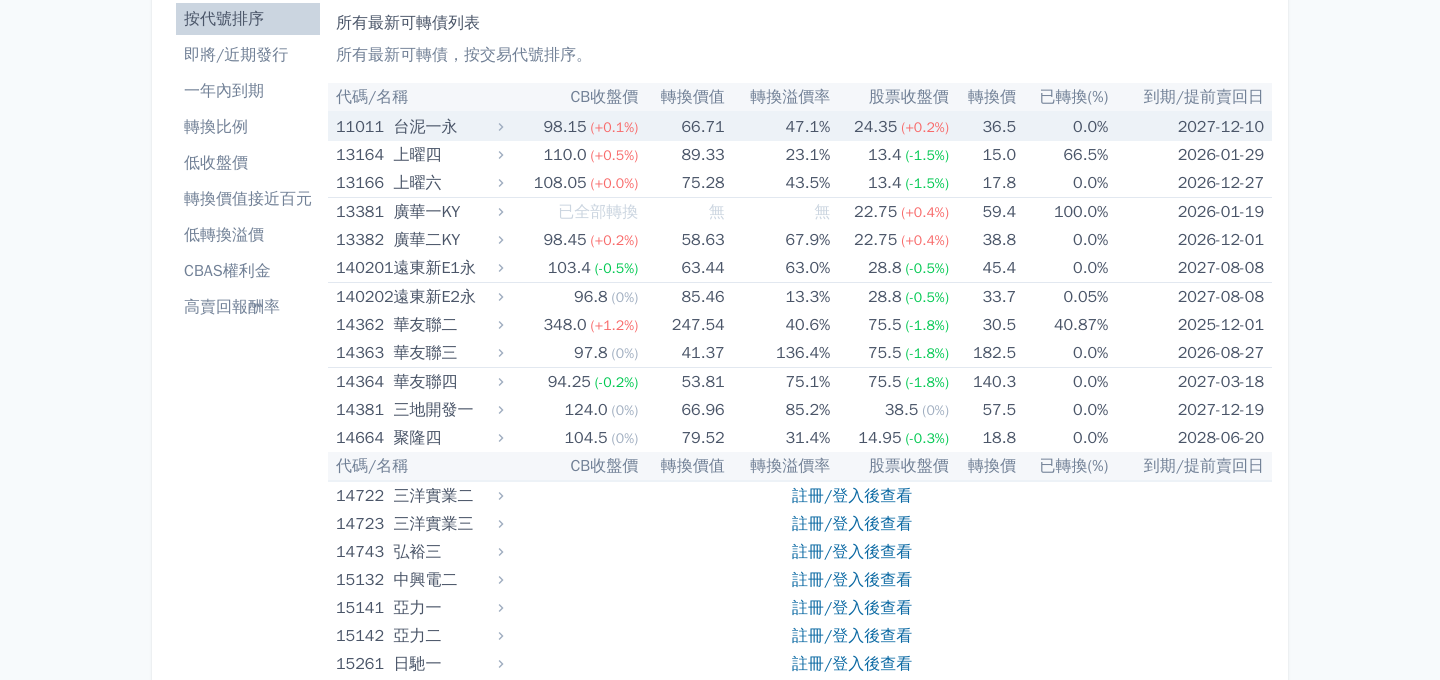 scroll, scrollTop: 87, scrollLeft: 0, axis: vertical 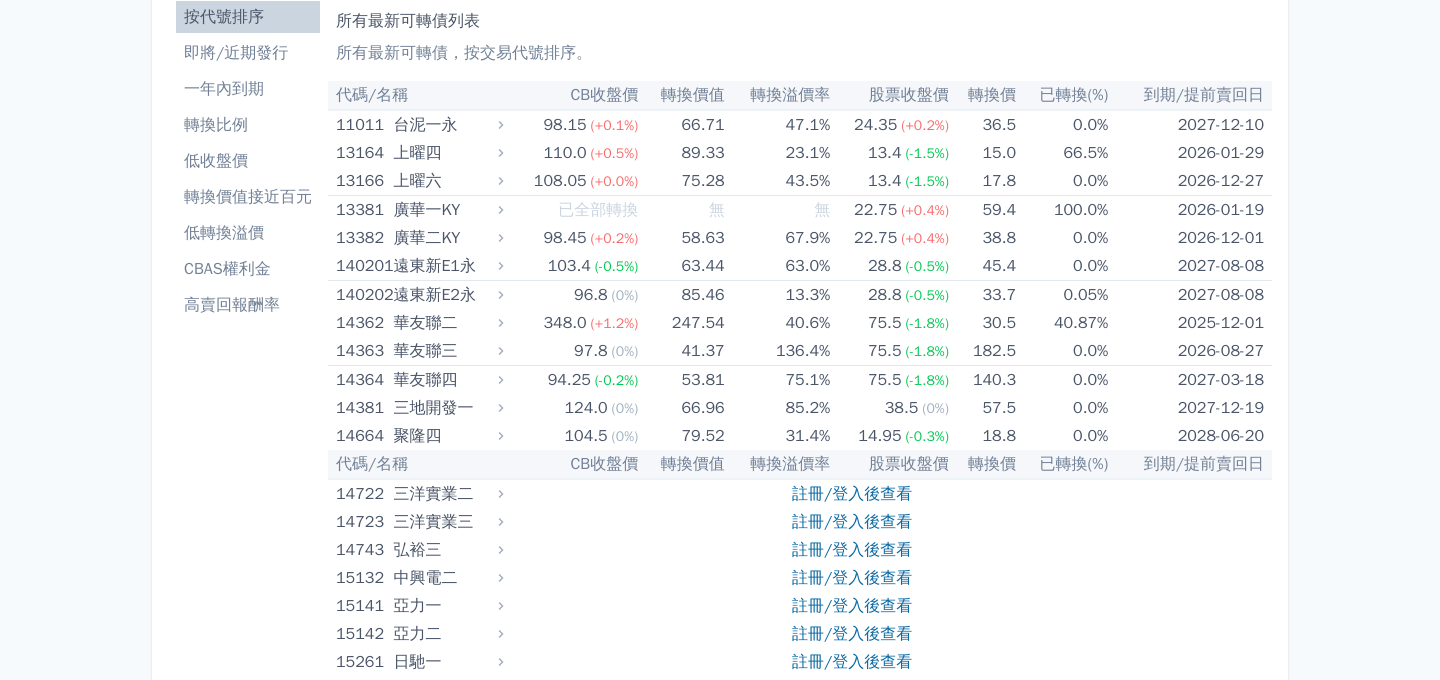 click on "CBAS權利金" at bounding box center (248, 269) 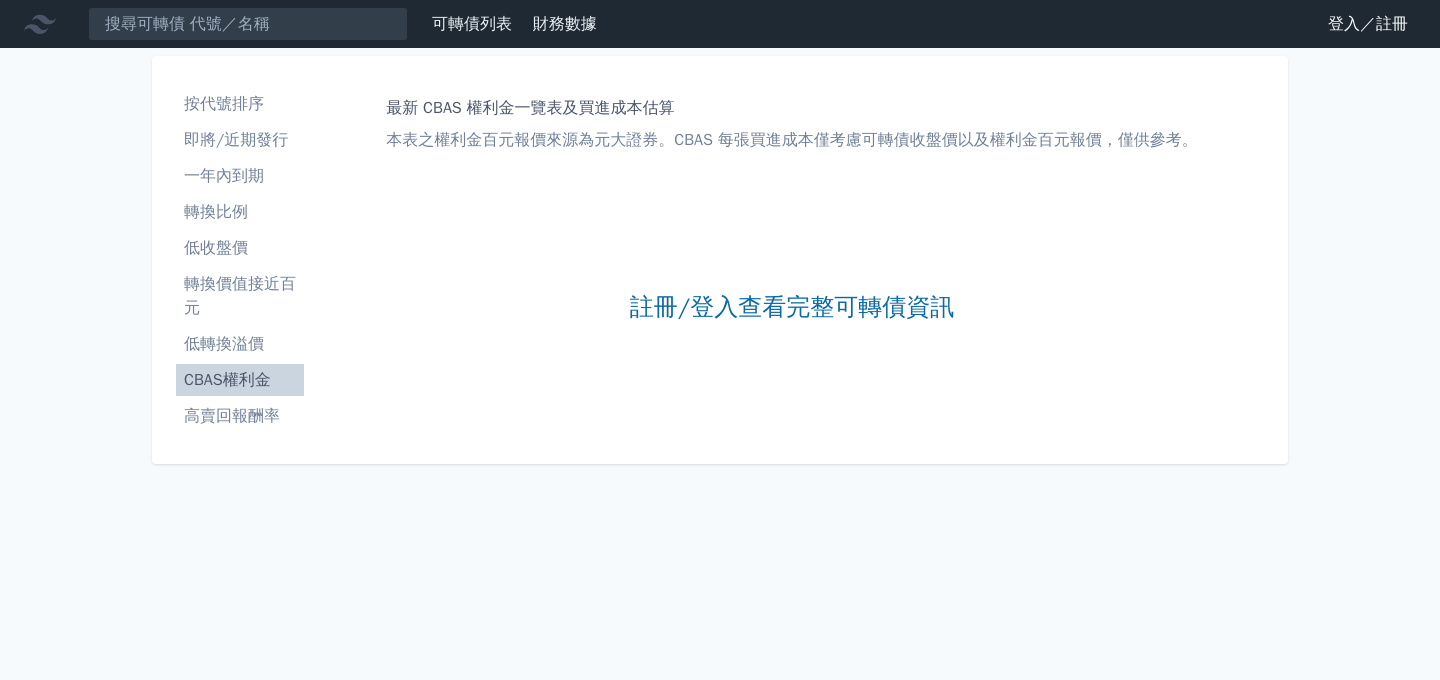 scroll, scrollTop: 0, scrollLeft: 0, axis: both 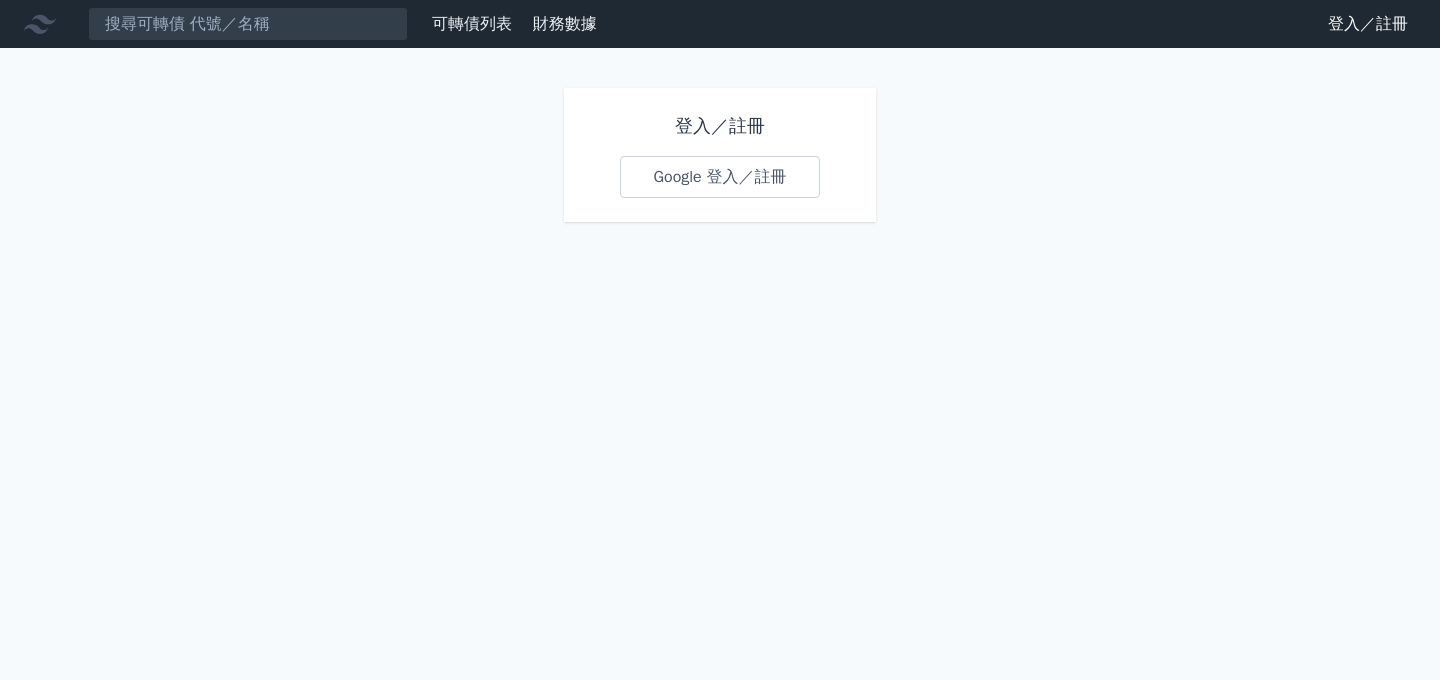 click on "Google 登入／註冊" at bounding box center [719, 177] 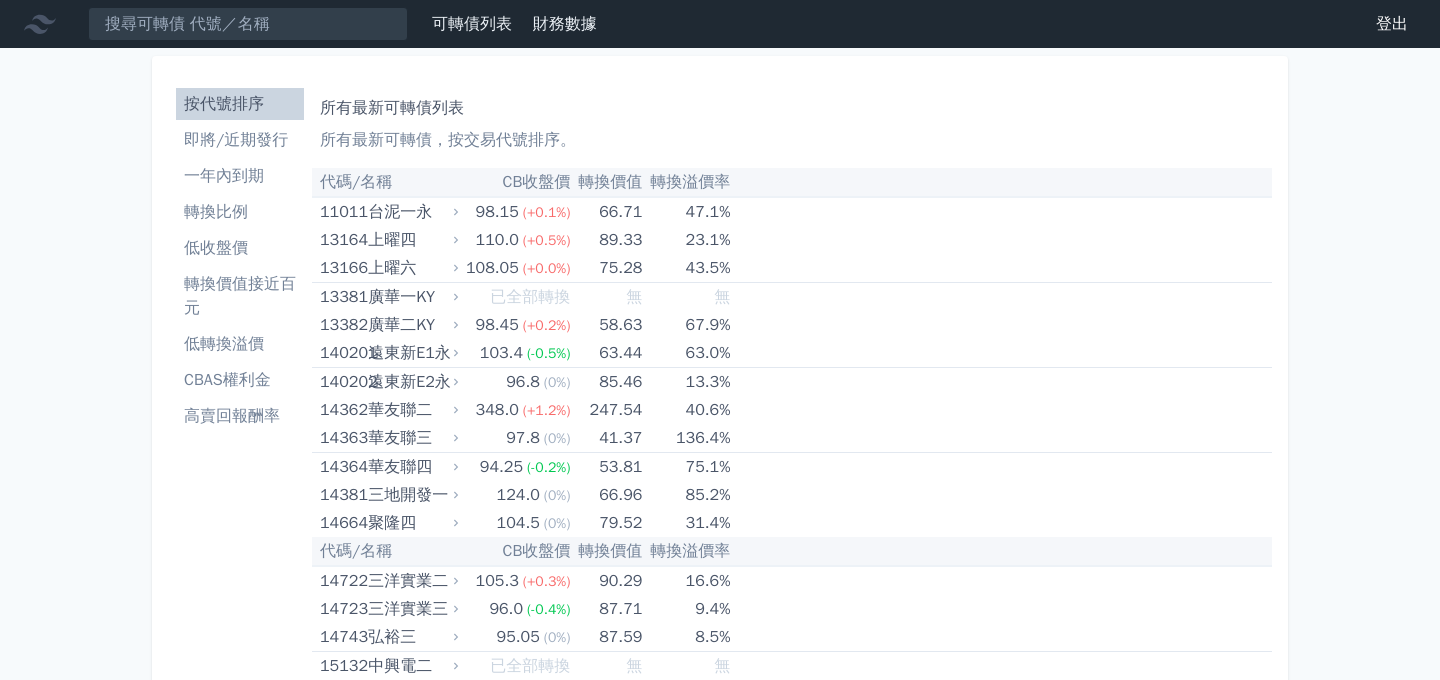 scroll, scrollTop: 0, scrollLeft: 0, axis: both 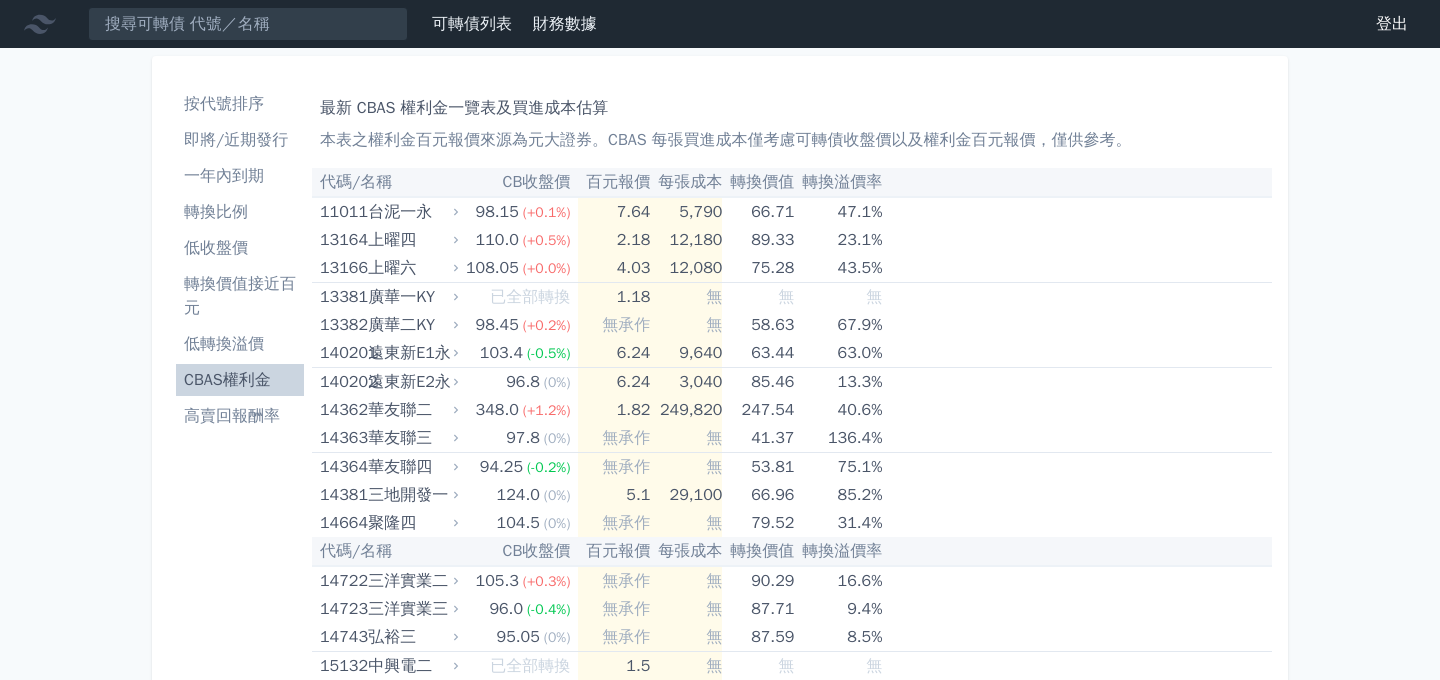 click on "高賣回報酬率" at bounding box center [240, 416] 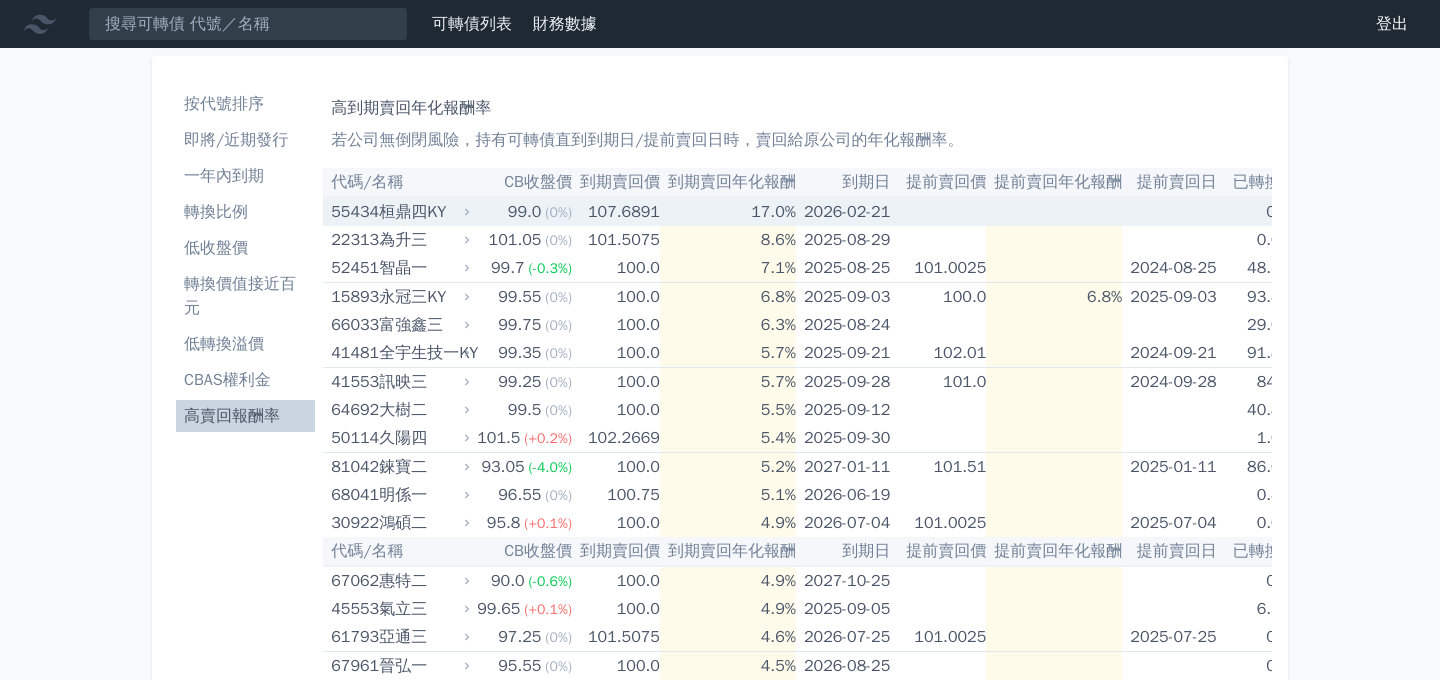 click on "桓鼎四KY" at bounding box center [422, 212] 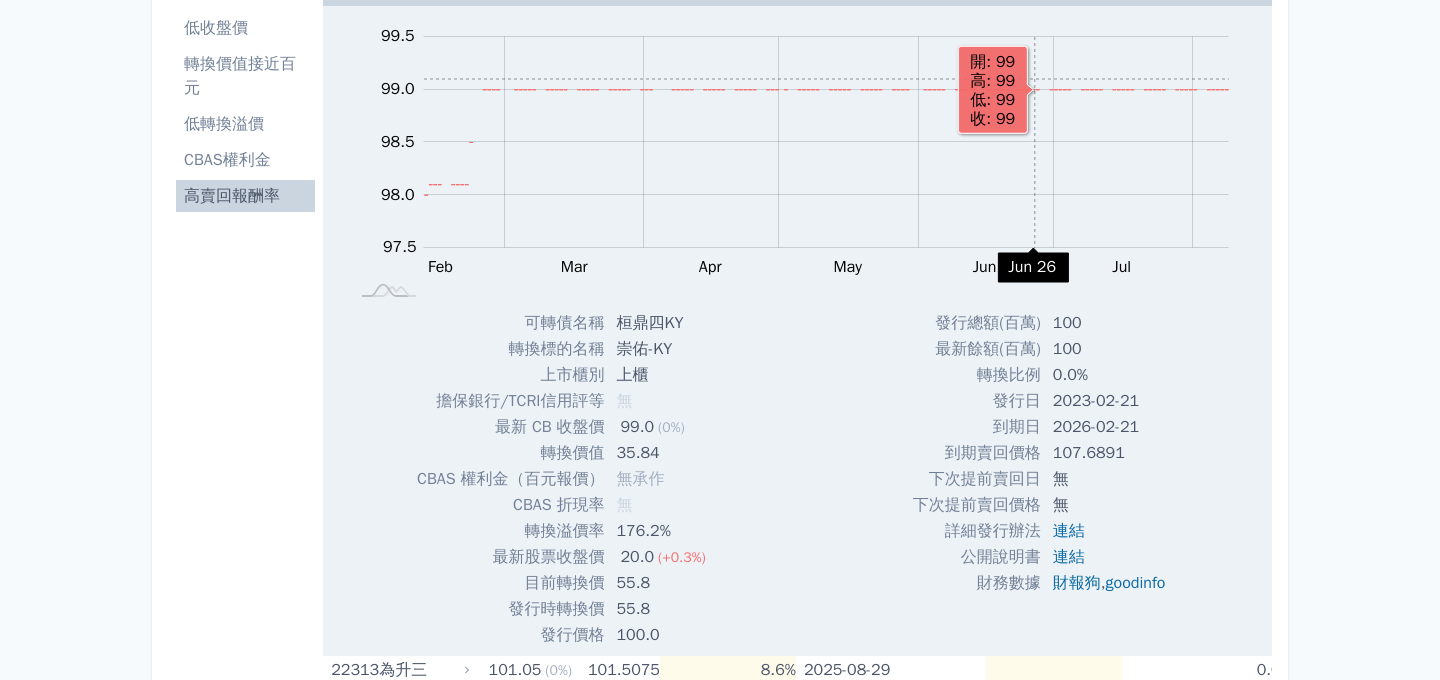 scroll, scrollTop: 224, scrollLeft: 0, axis: vertical 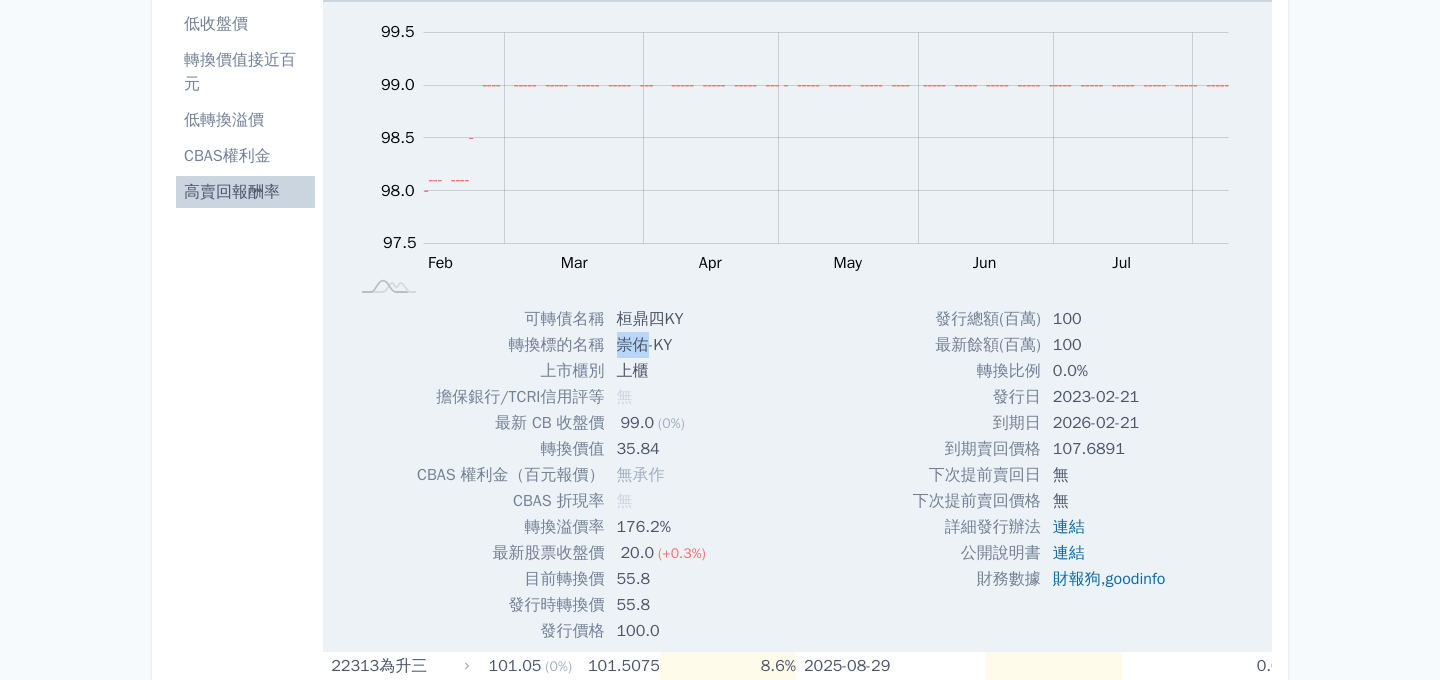 drag, startPoint x: 615, startPoint y: 348, endPoint x: 643, endPoint y: 348, distance: 28 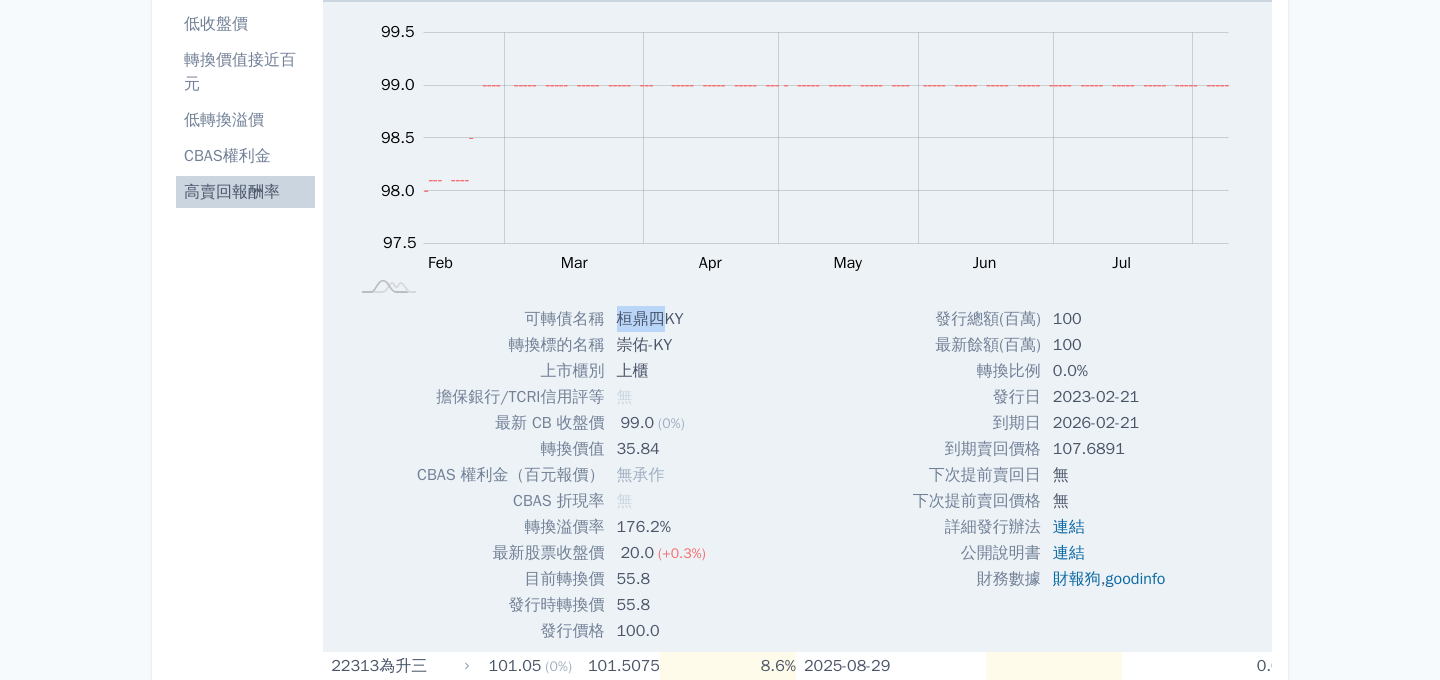 drag, startPoint x: 618, startPoint y: 321, endPoint x: 663, endPoint y: 317, distance: 45.17743 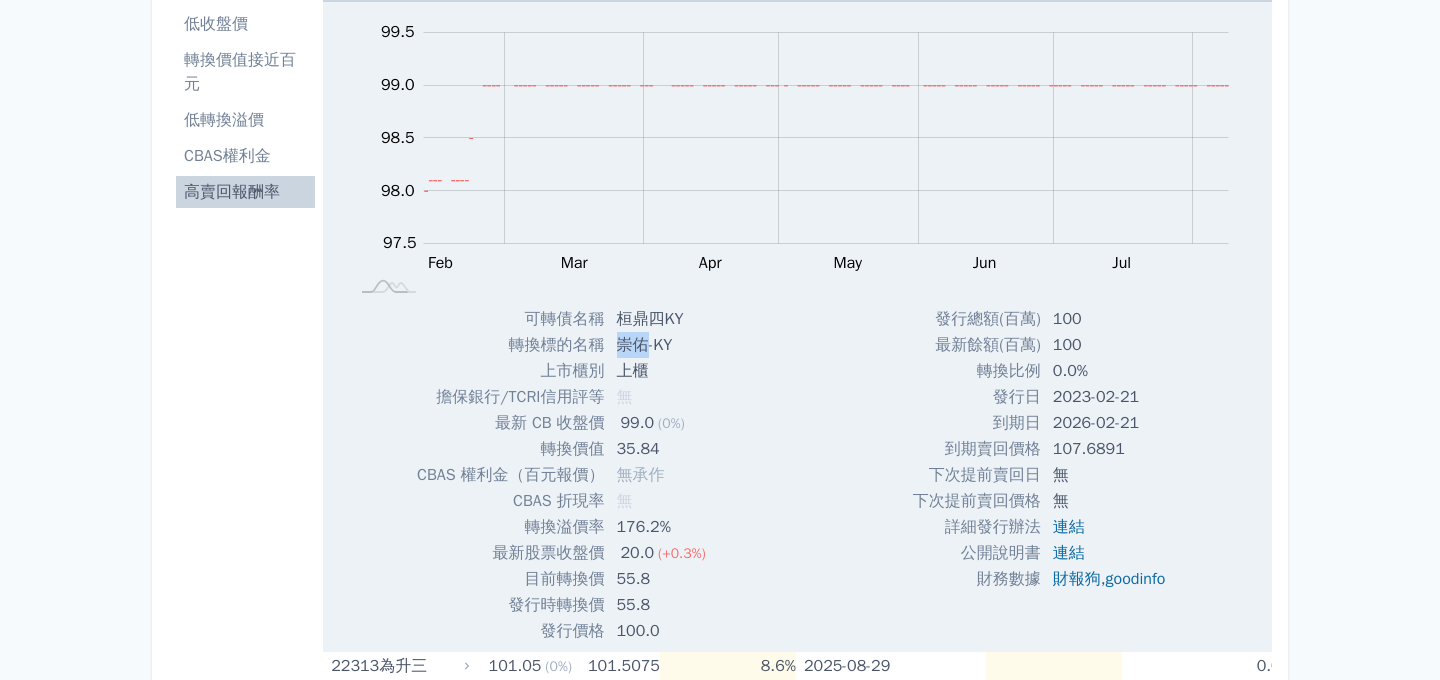 drag, startPoint x: 611, startPoint y: 346, endPoint x: 641, endPoint y: 347, distance: 30.016663 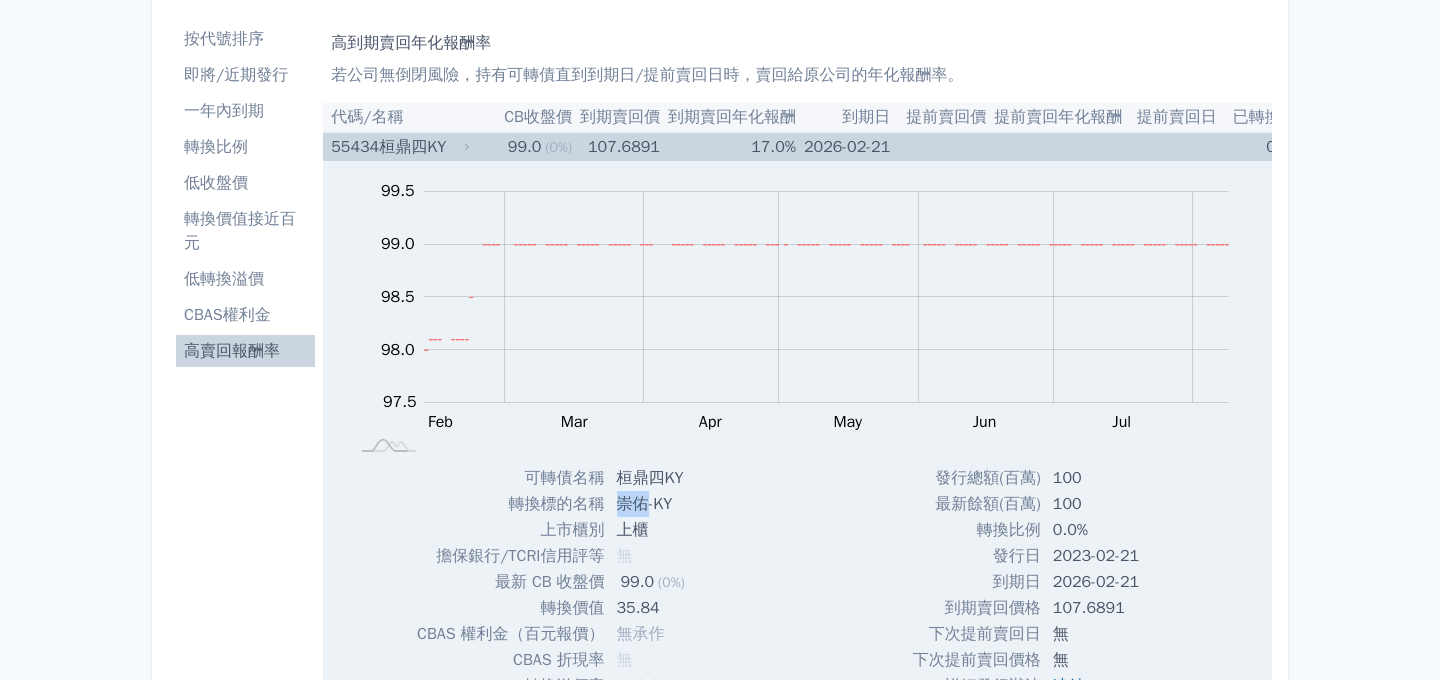 scroll, scrollTop: 0, scrollLeft: 0, axis: both 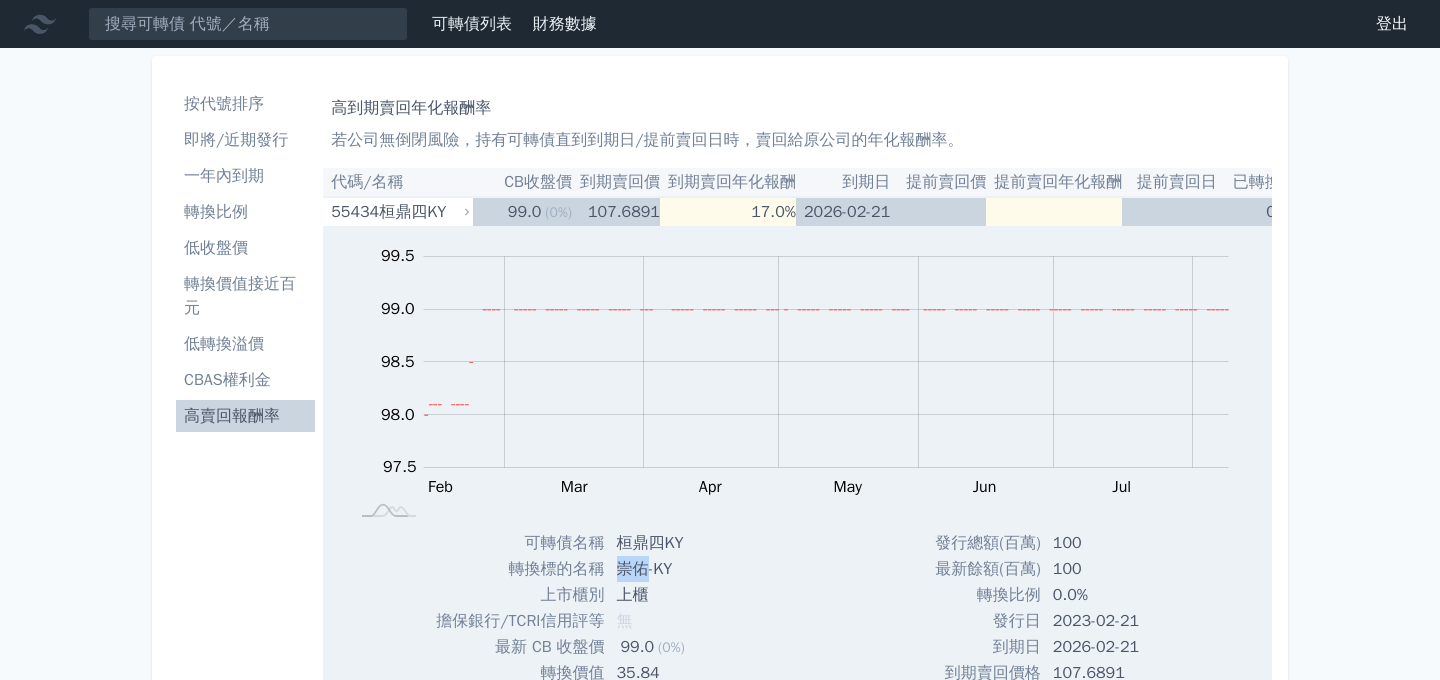 click on "高賣回報酬率" at bounding box center [245, 416] 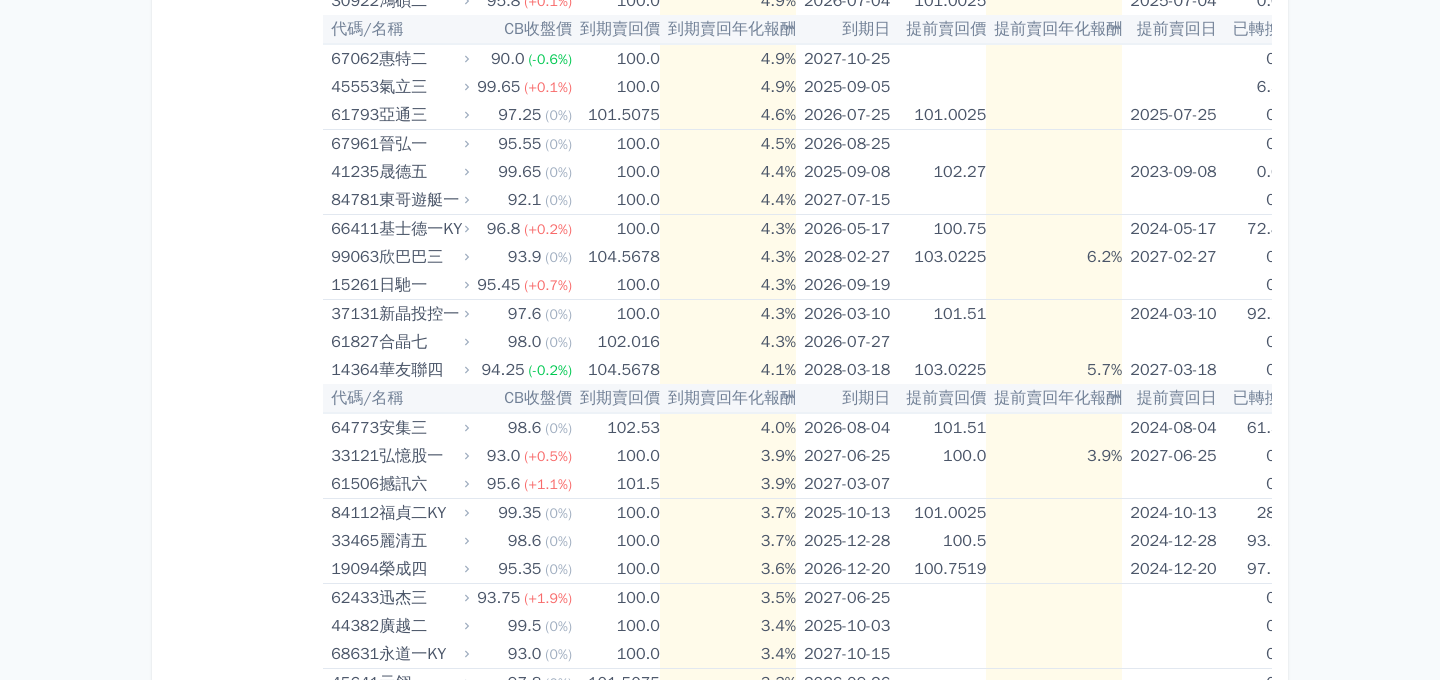 scroll, scrollTop: 521, scrollLeft: 0, axis: vertical 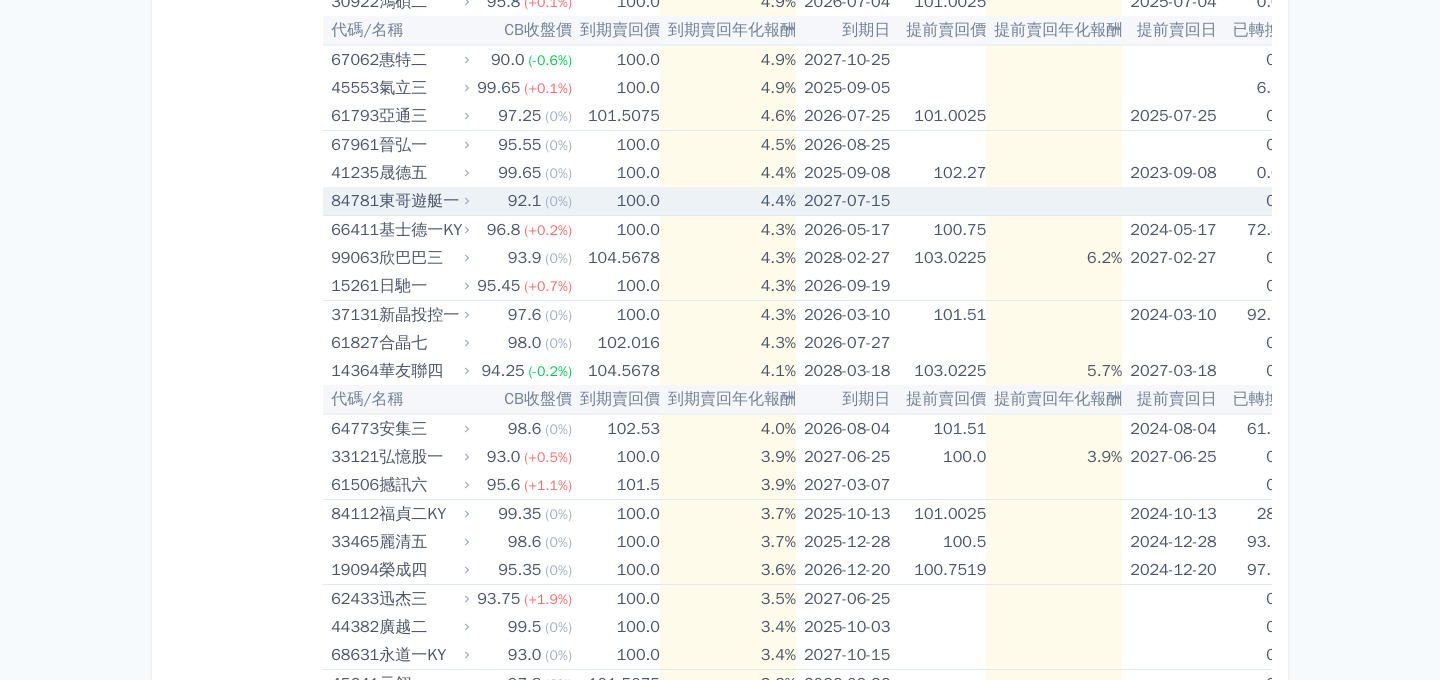 click on "東哥遊艇一" at bounding box center (422, 201) 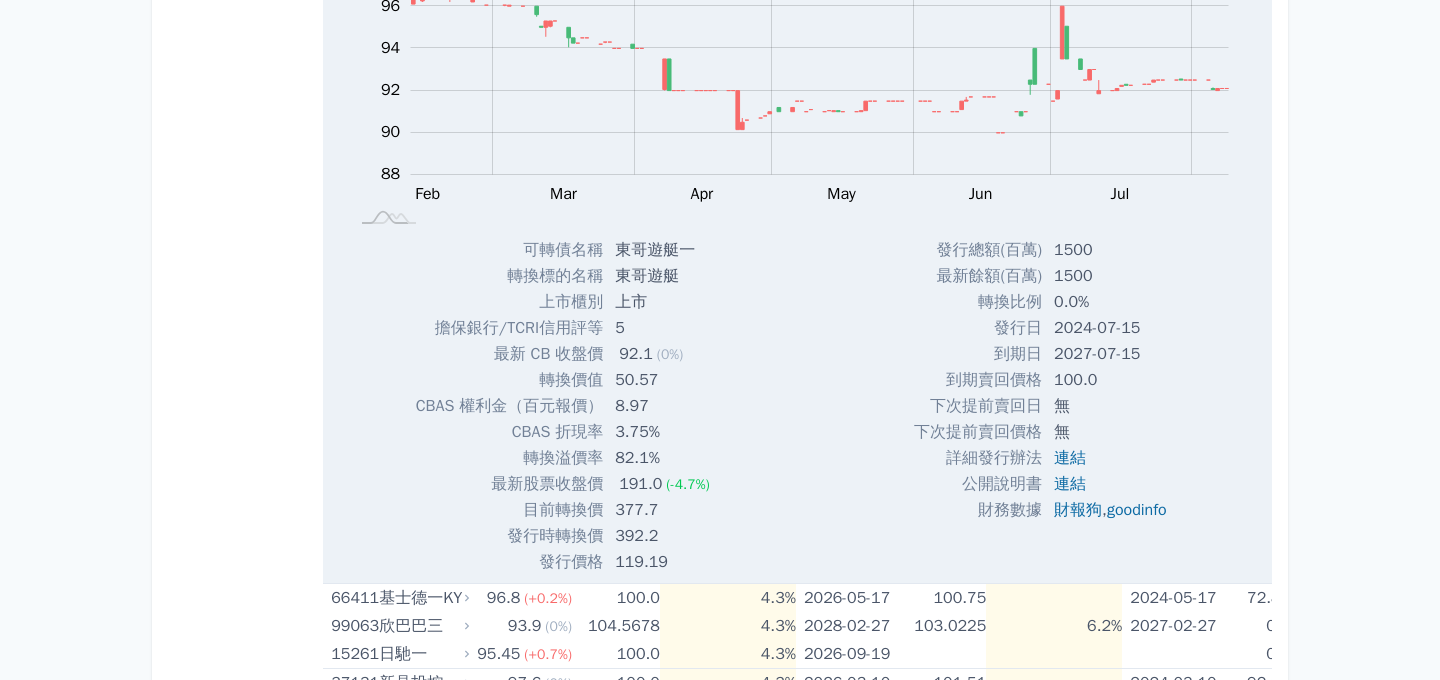 scroll, scrollTop: 806, scrollLeft: 0, axis: vertical 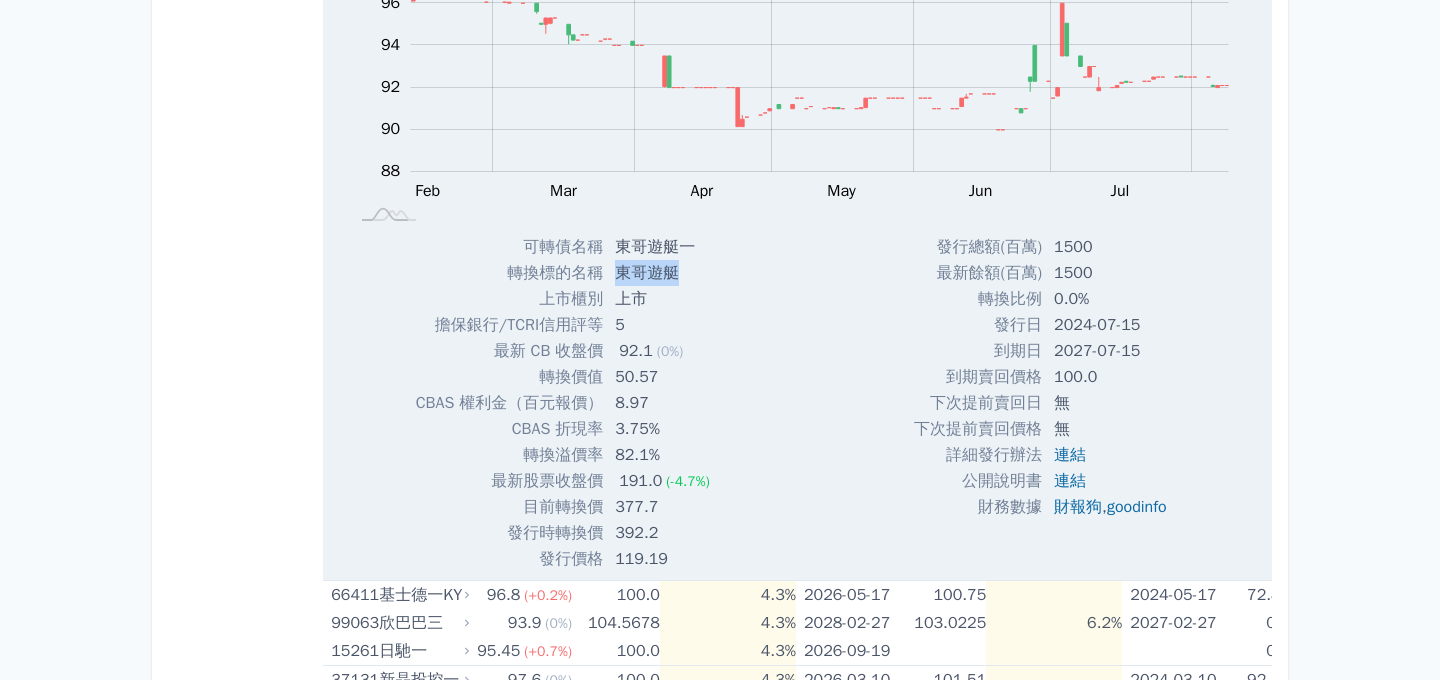 drag, startPoint x: 673, startPoint y: 278, endPoint x: 618, endPoint y: 276, distance: 55.03635 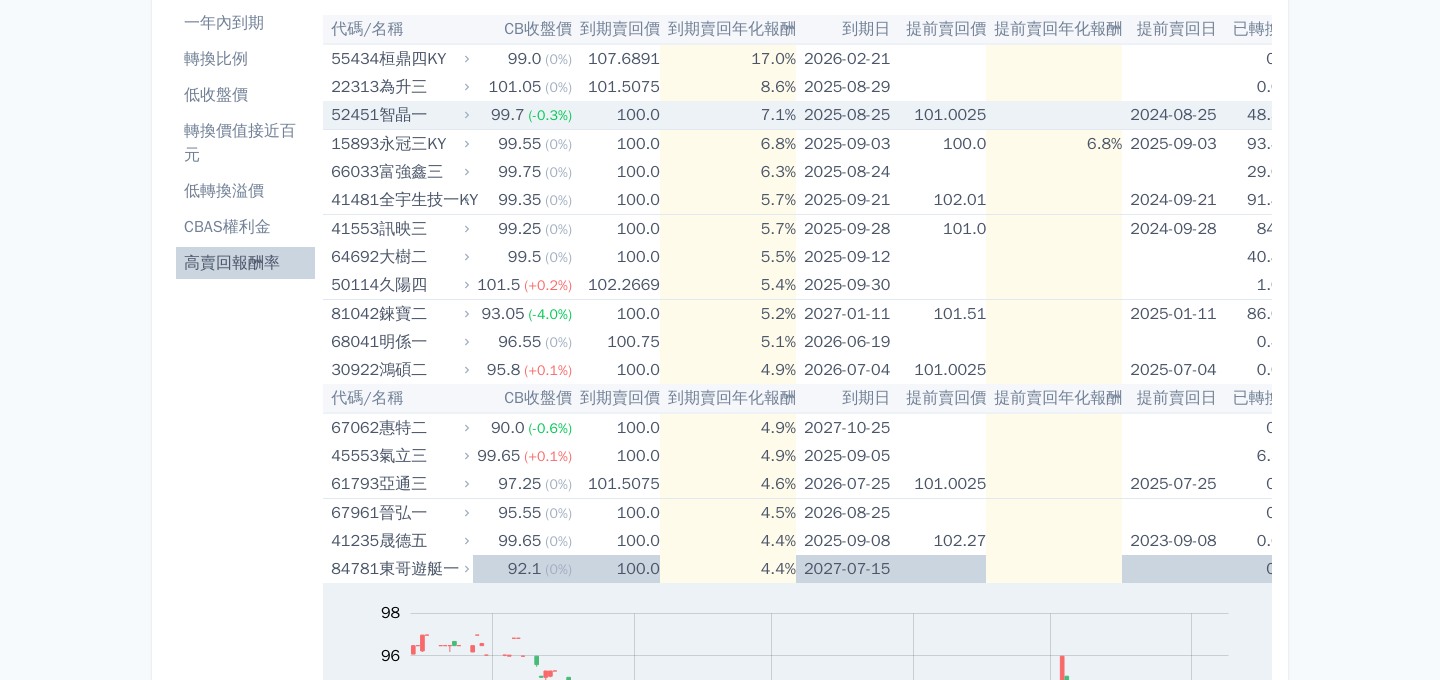 scroll, scrollTop: 157, scrollLeft: 0, axis: vertical 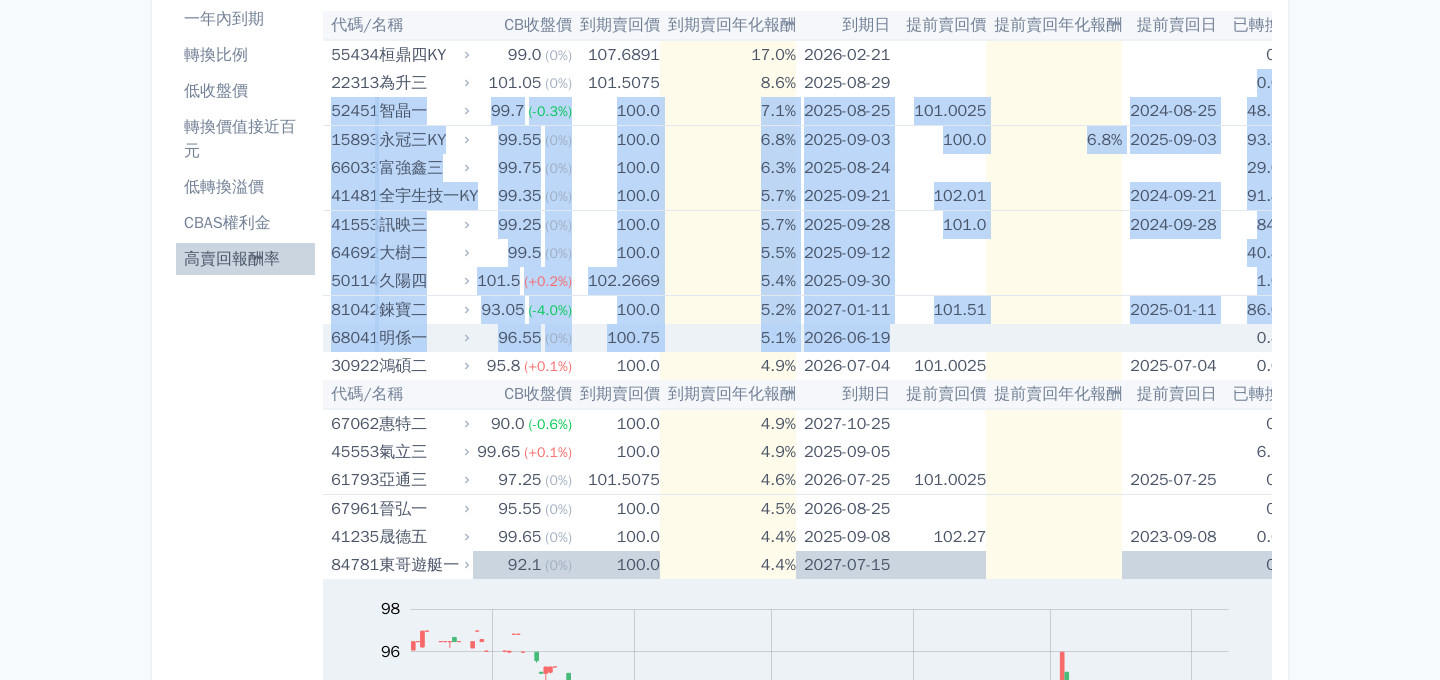 drag, startPoint x: 1242, startPoint y: 85, endPoint x: 998, endPoint y: 339, distance: 352.21017 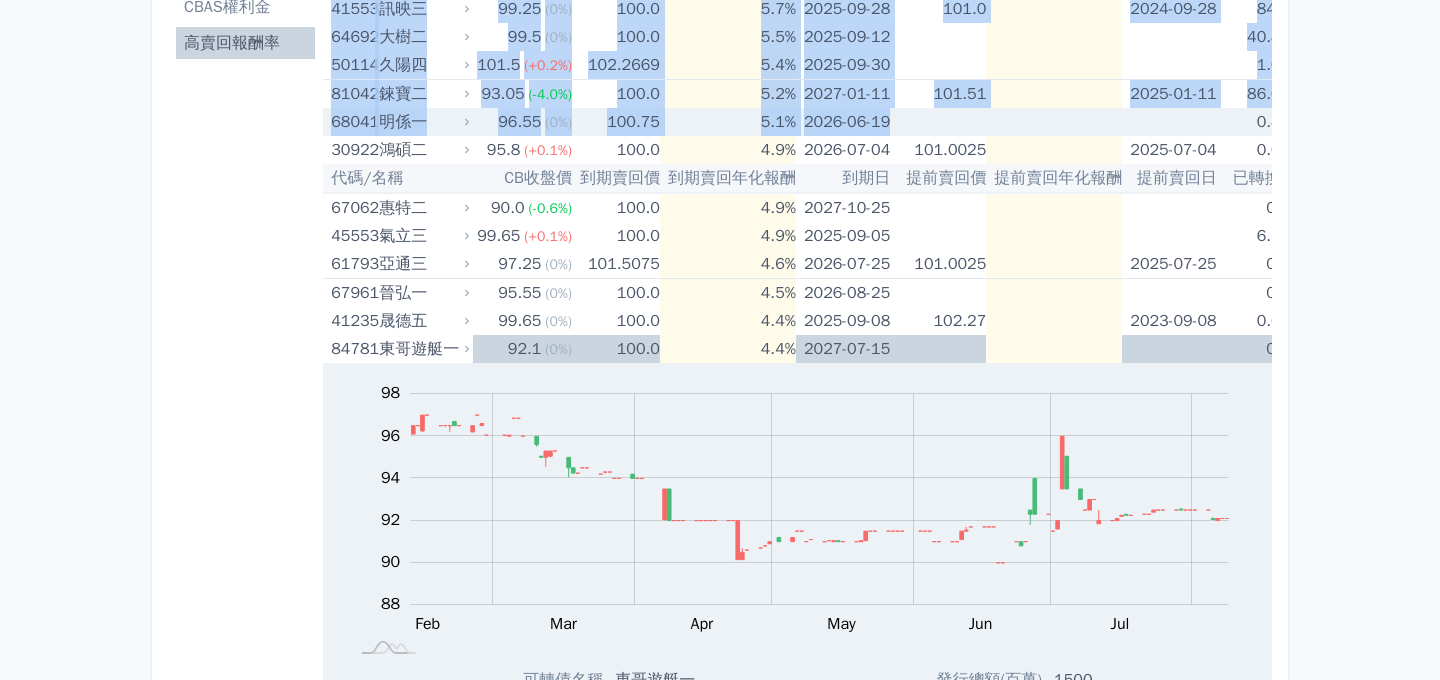 scroll, scrollTop: 386, scrollLeft: 0, axis: vertical 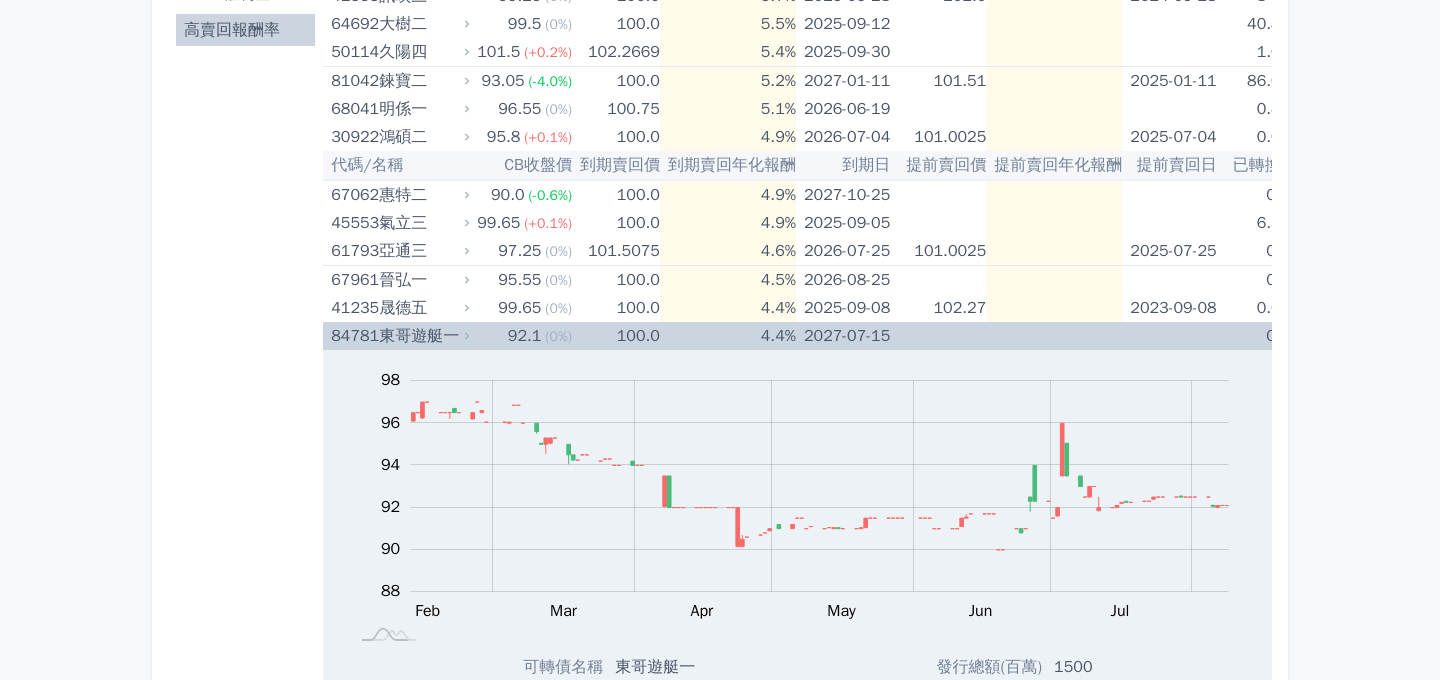 click on "東哥遊艇一" at bounding box center (422, 336) 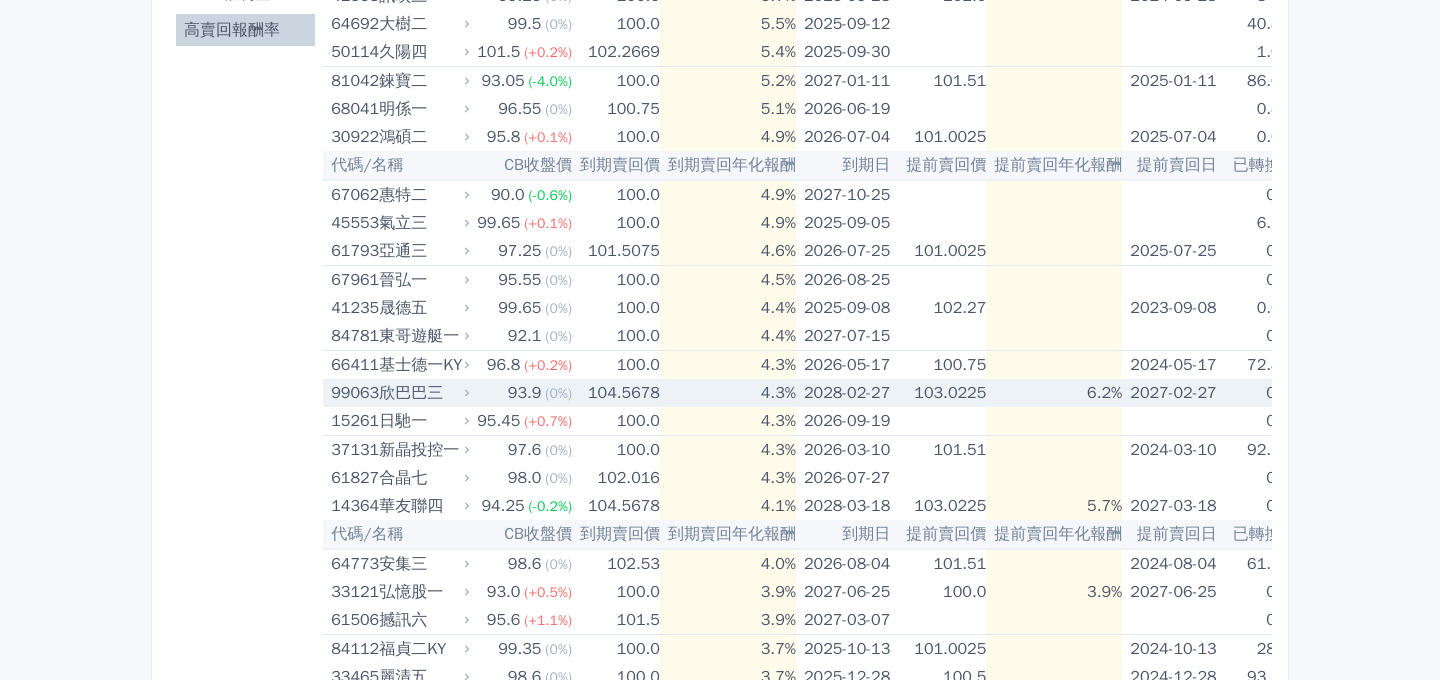 click on "欣巴巴三" at bounding box center (422, 393) 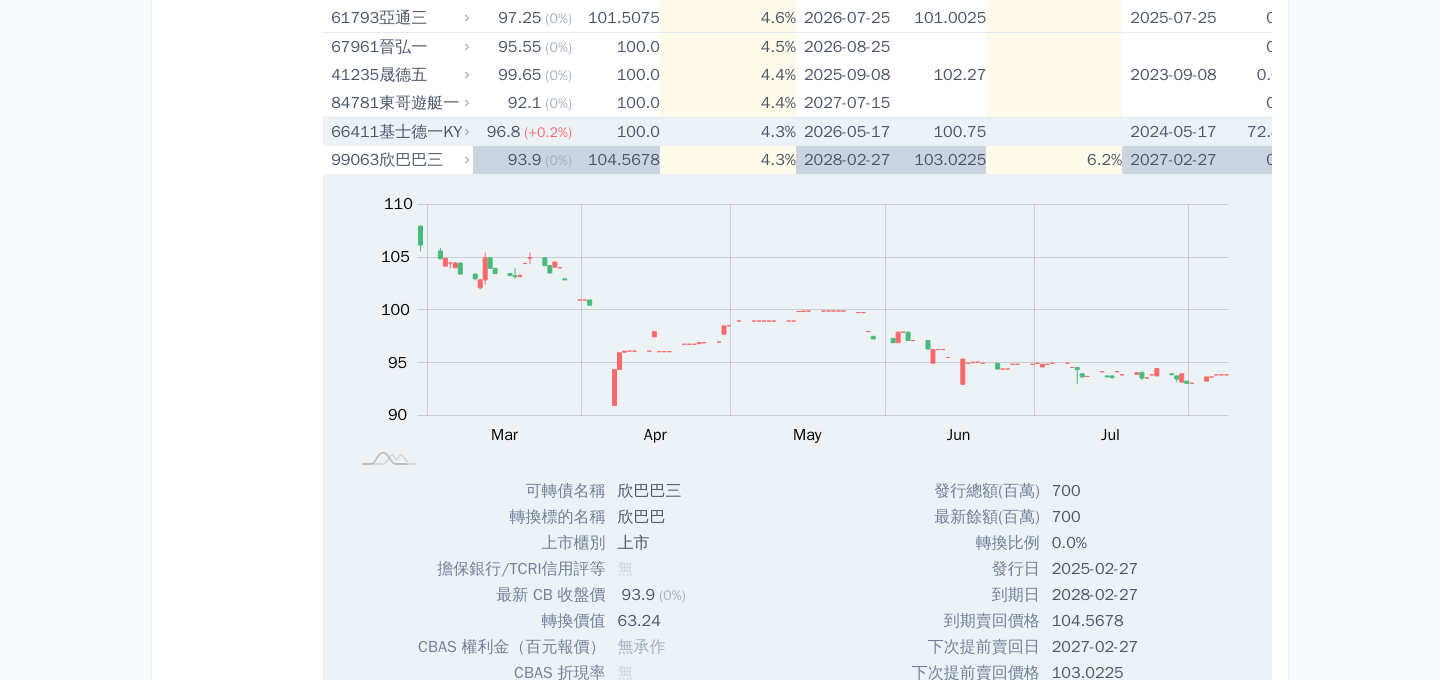 scroll, scrollTop: 620, scrollLeft: 0, axis: vertical 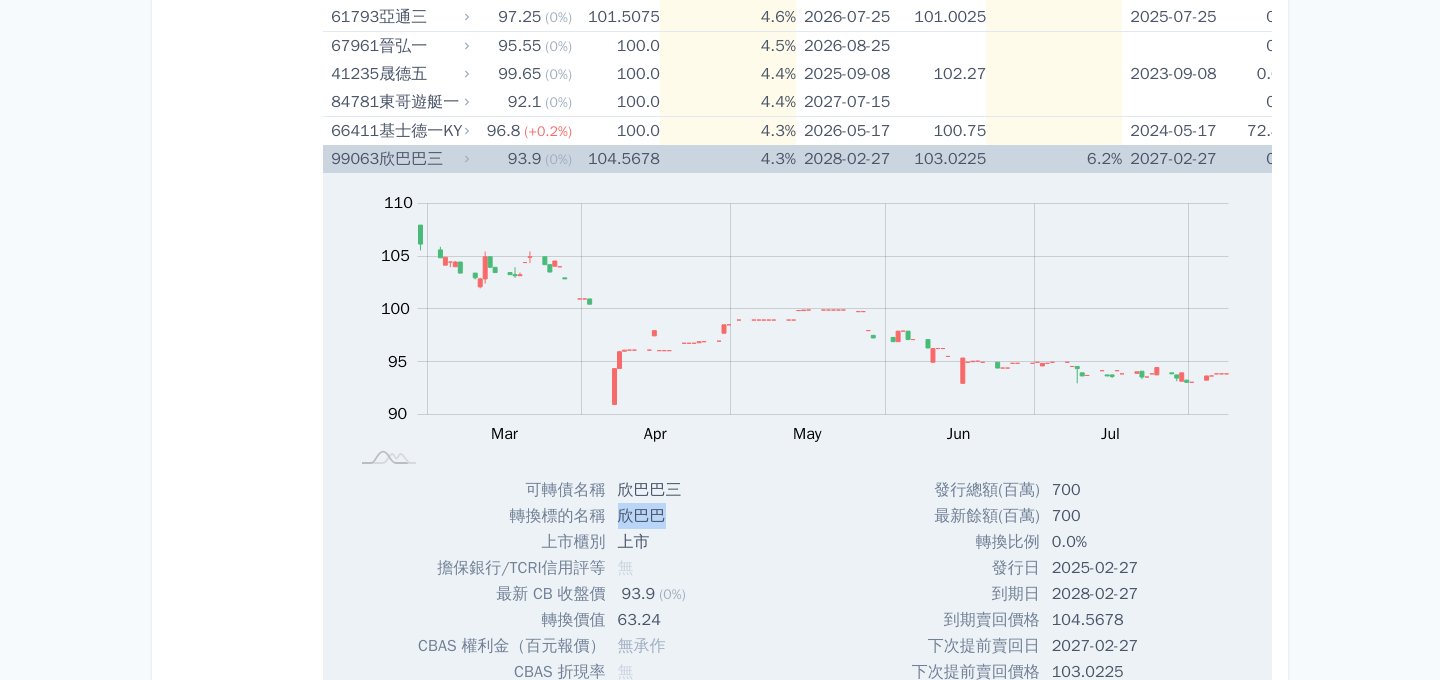 drag, startPoint x: 665, startPoint y: 514, endPoint x: 613, endPoint y: 521, distance: 52.46904 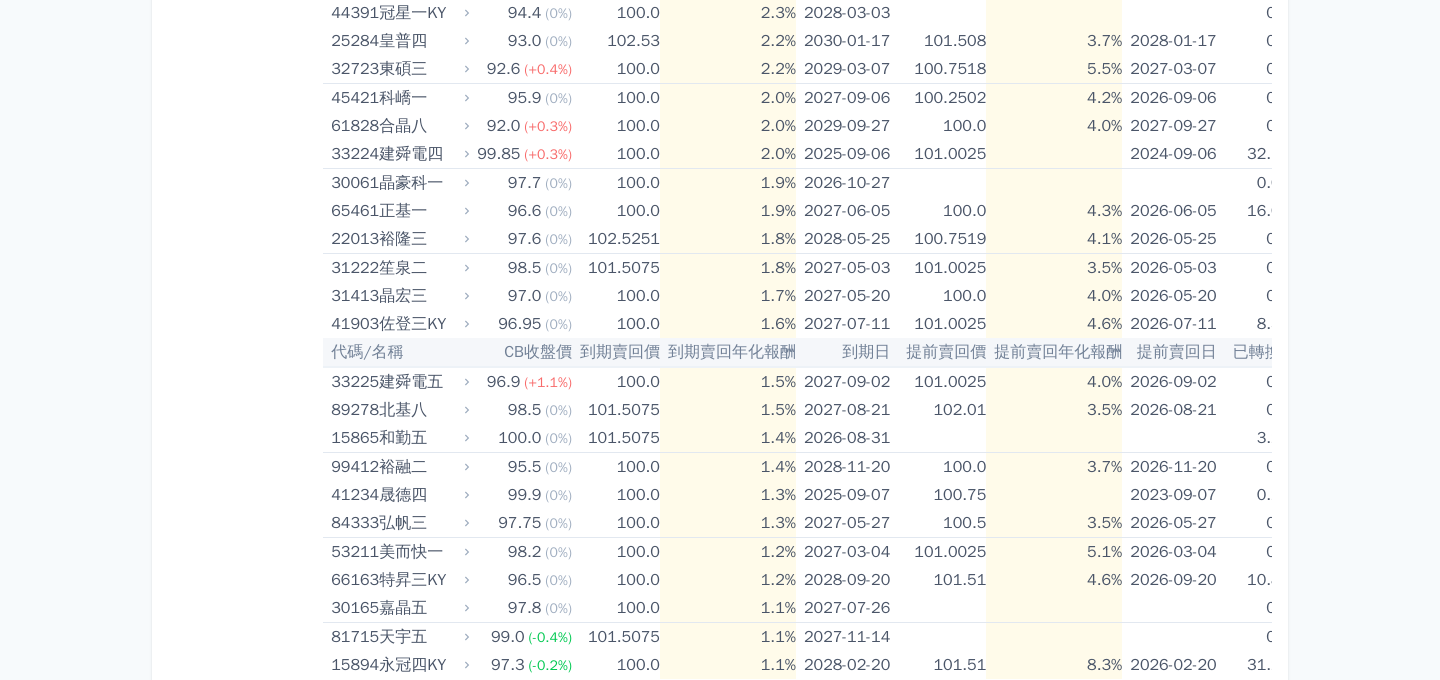 scroll, scrollTop: 2356, scrollLeft: 0, axis: vertical 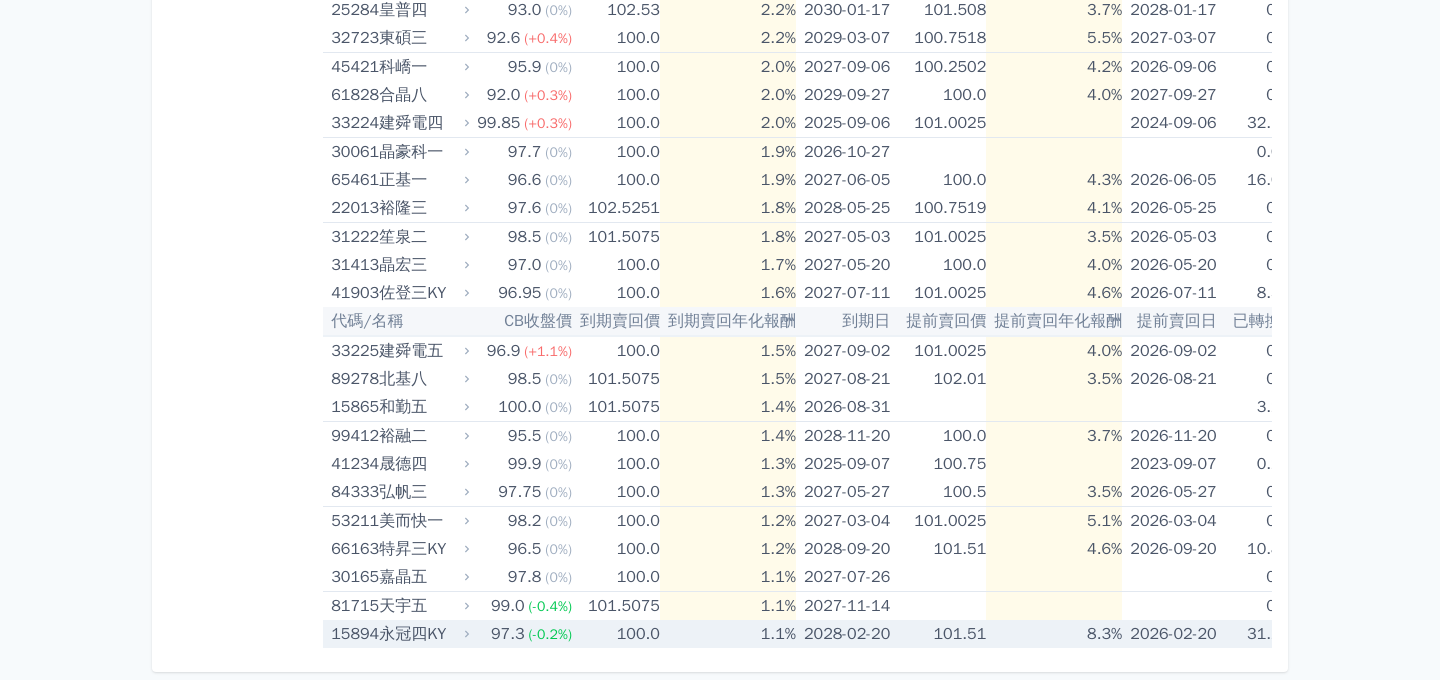 click on "永冠四KY" at bounding box center (422, 634) 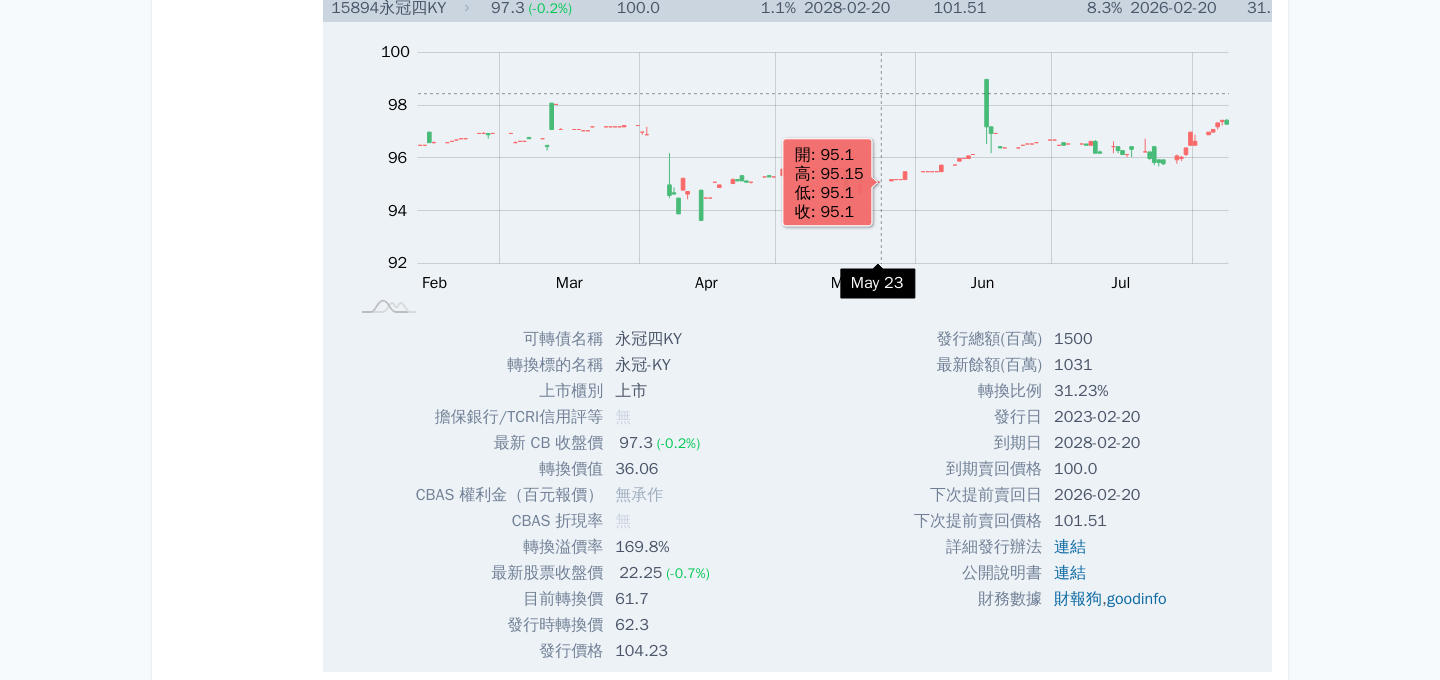 scroll, scrollTop: 2988, scrollLeft: 0, axis: vertical 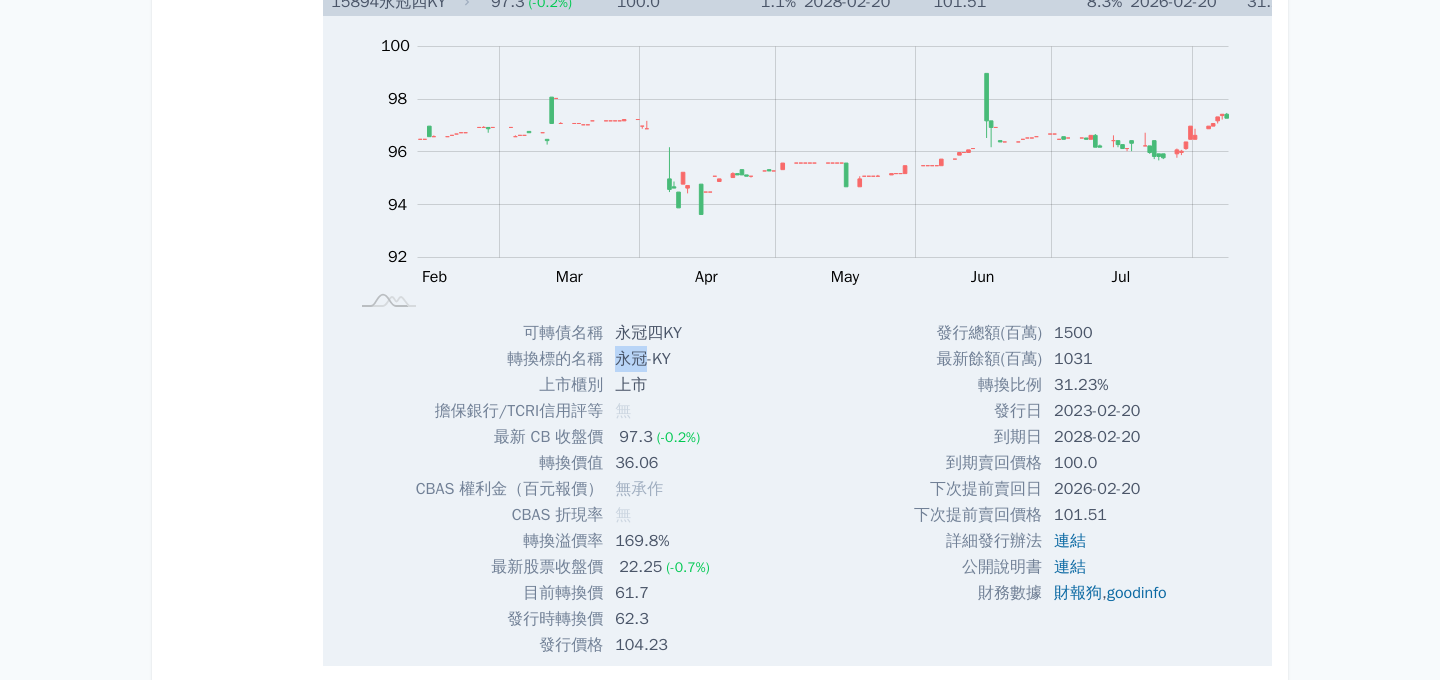 drag, startPoint x: 643, startPoint y: 354, endPoint x: 619, endPoint y: 356, distance: 24.083189 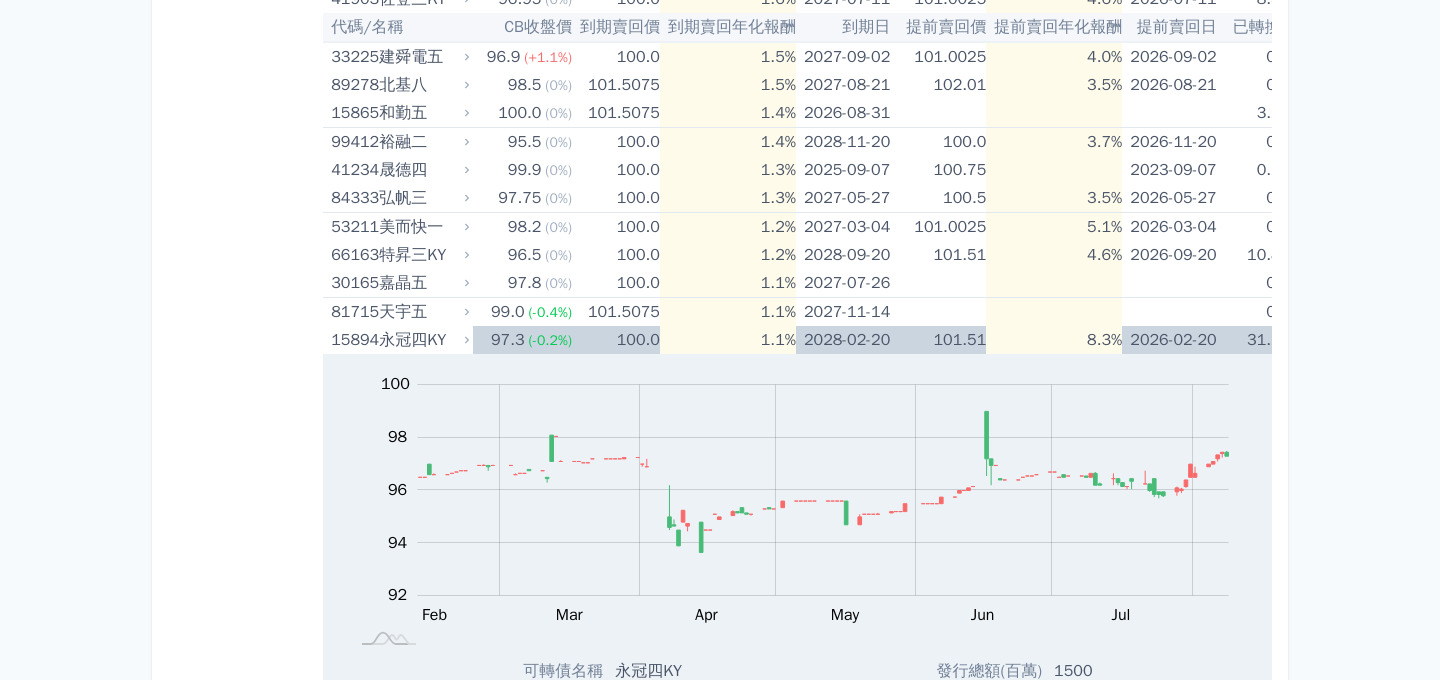 scroll, scrollTop: 2651, scrollLeft: 0, axis: vertical 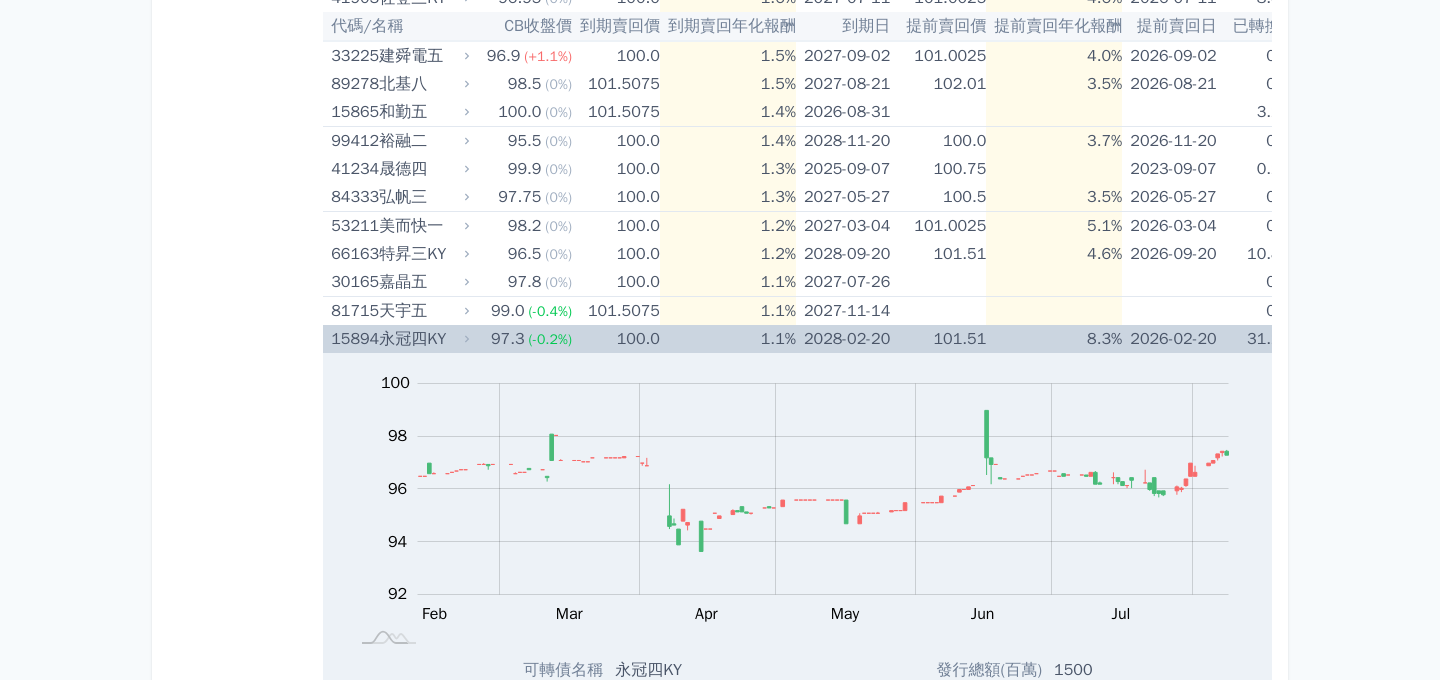 click on "101.51" at bounding box center (942, 339) 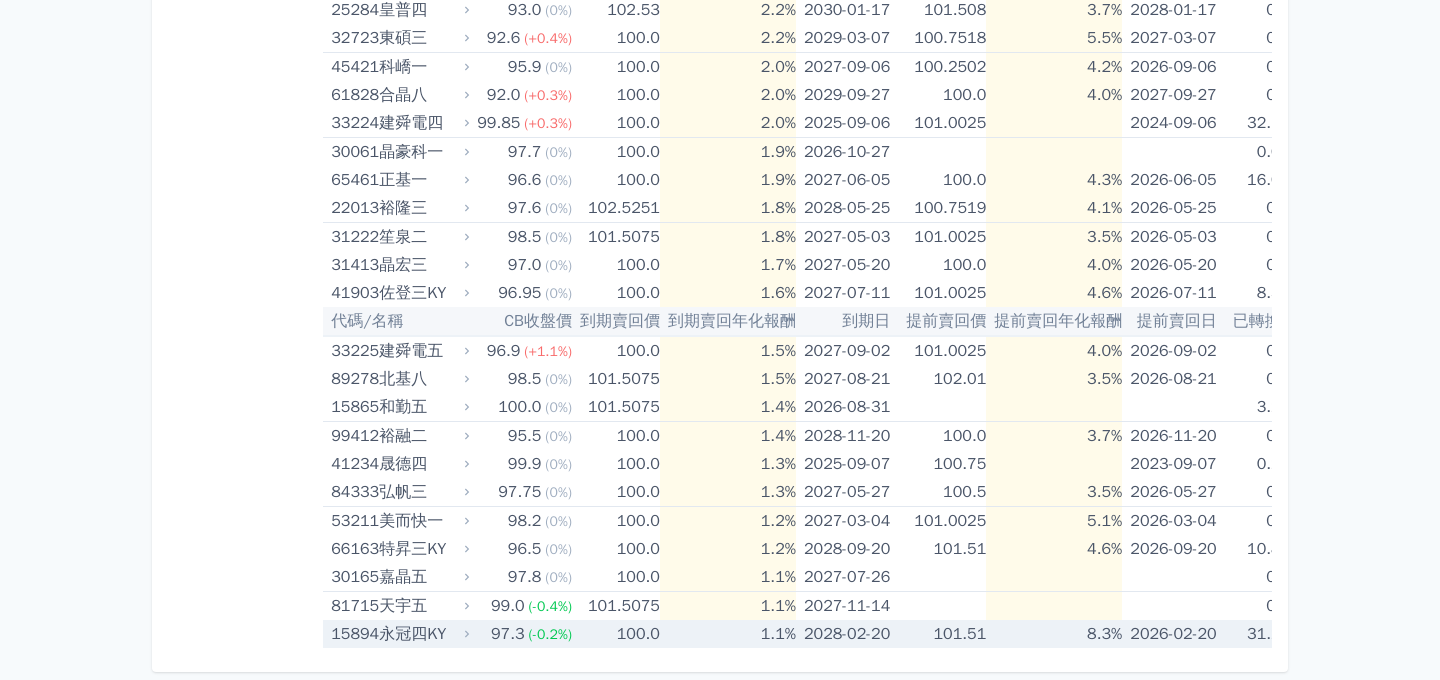 click on "100.0" at bounding box center (616, 634) 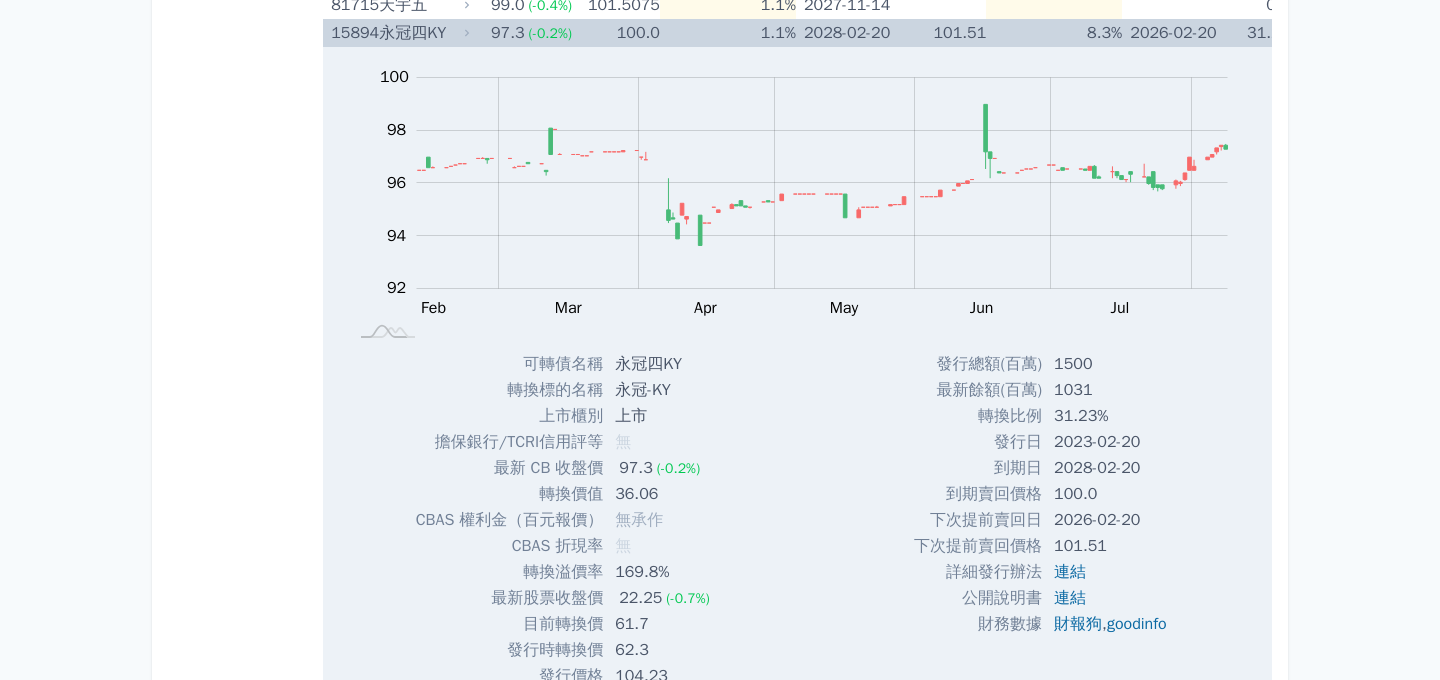 scroll, scrollTop: 3006, scrollLeft: 0, axis: vertical 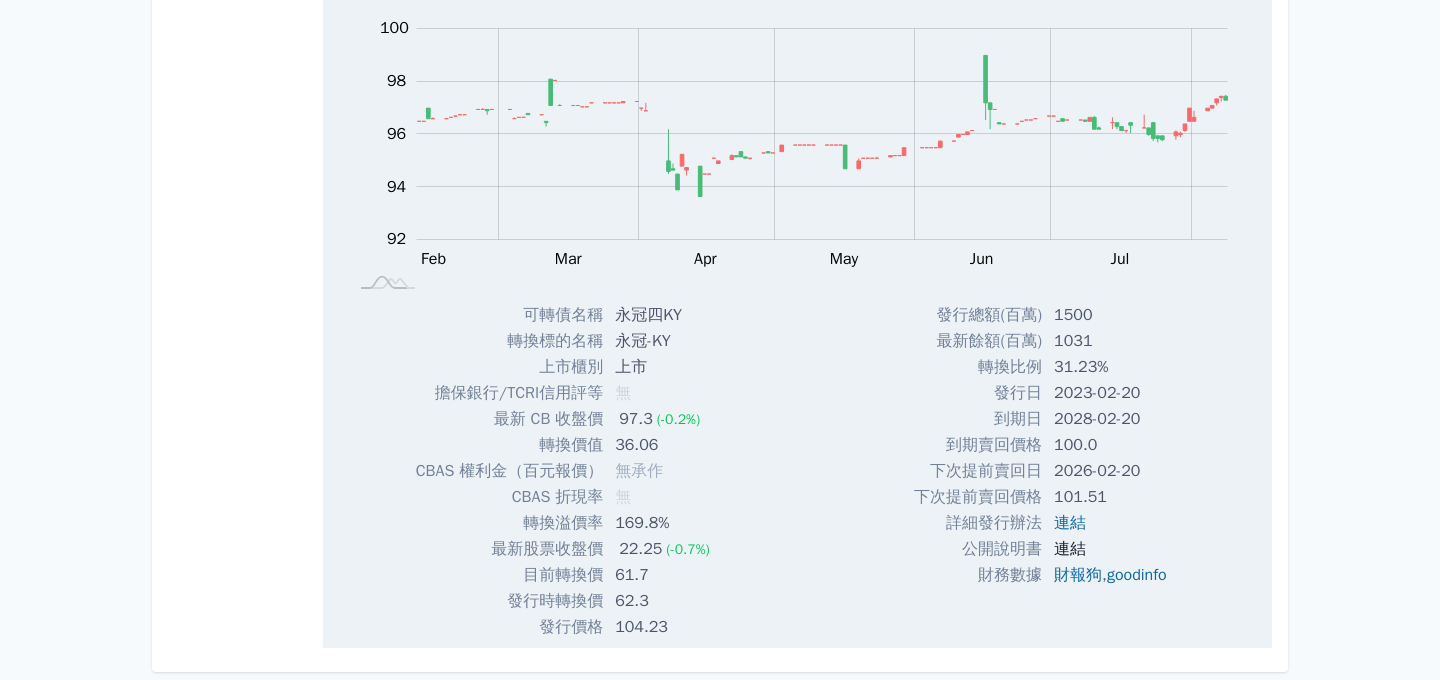 click on "連結" at bounding box center [1070, 549] 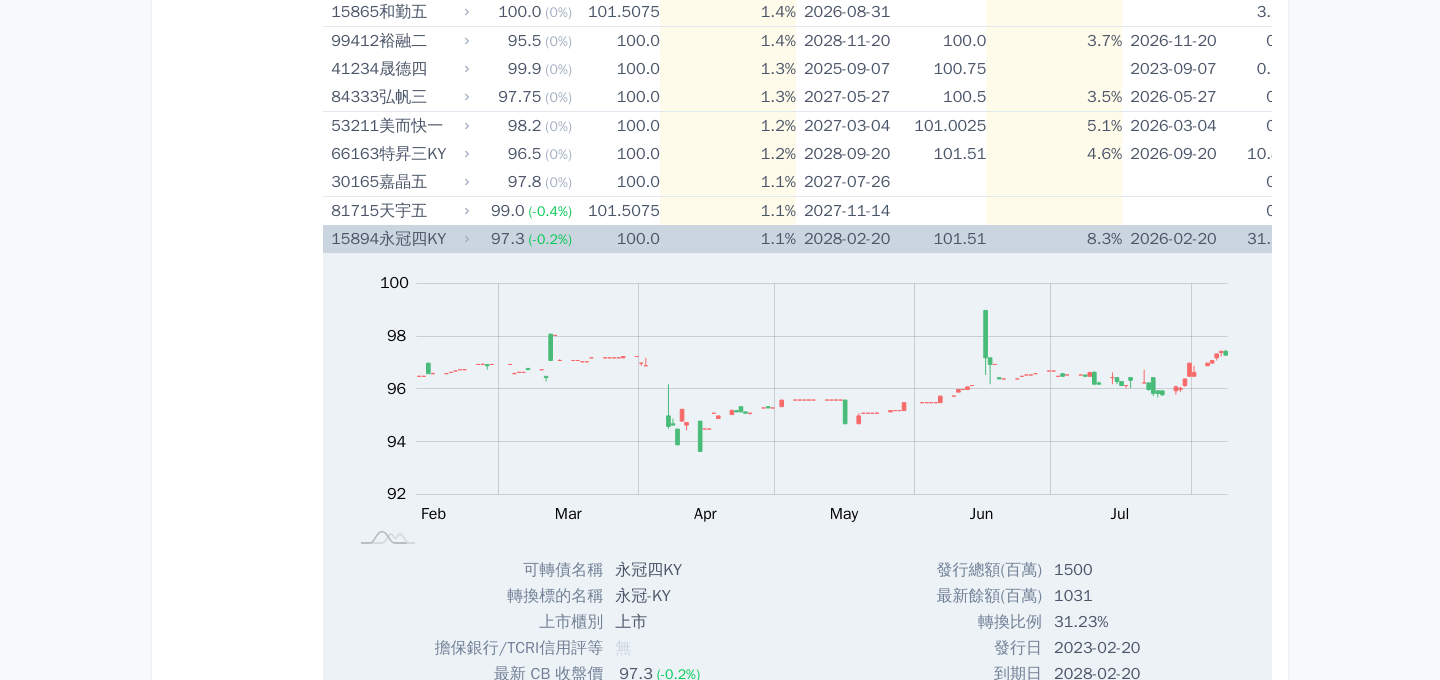 scroll, scrollTop: 2750, scrollLeft: 0, axis: vertical 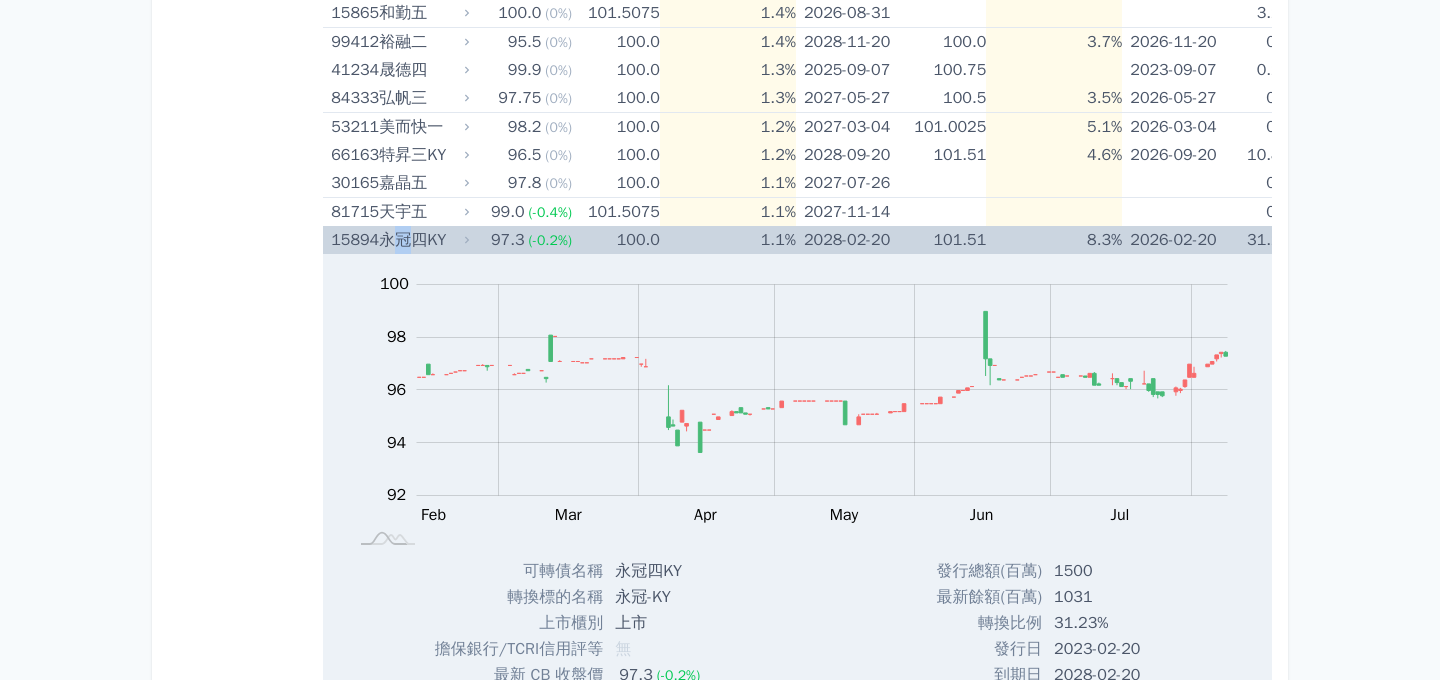 drag, startPoint x: 409, startPoint y: 240, endPoint x: 386, endPoint y: 241, distance: 23.021729 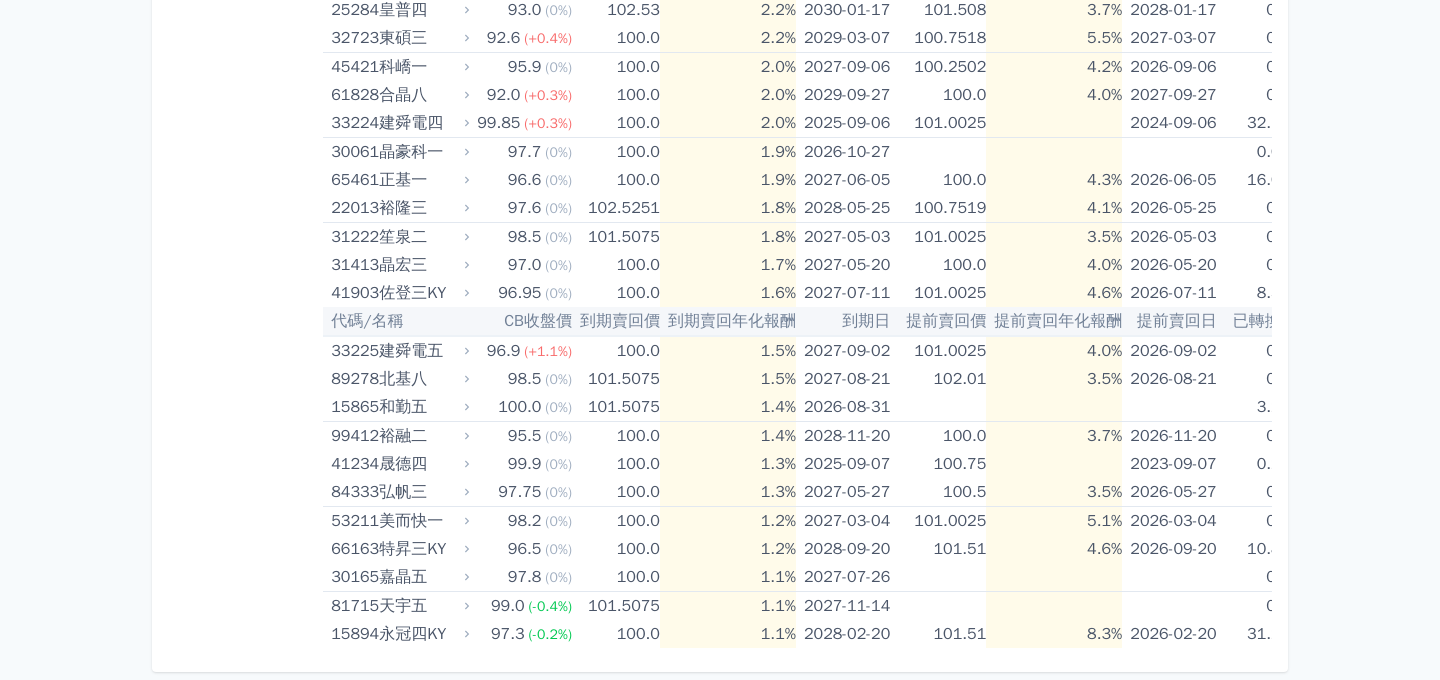 scroll, scrollTop: 0, scrollLeft: 0, axis: both 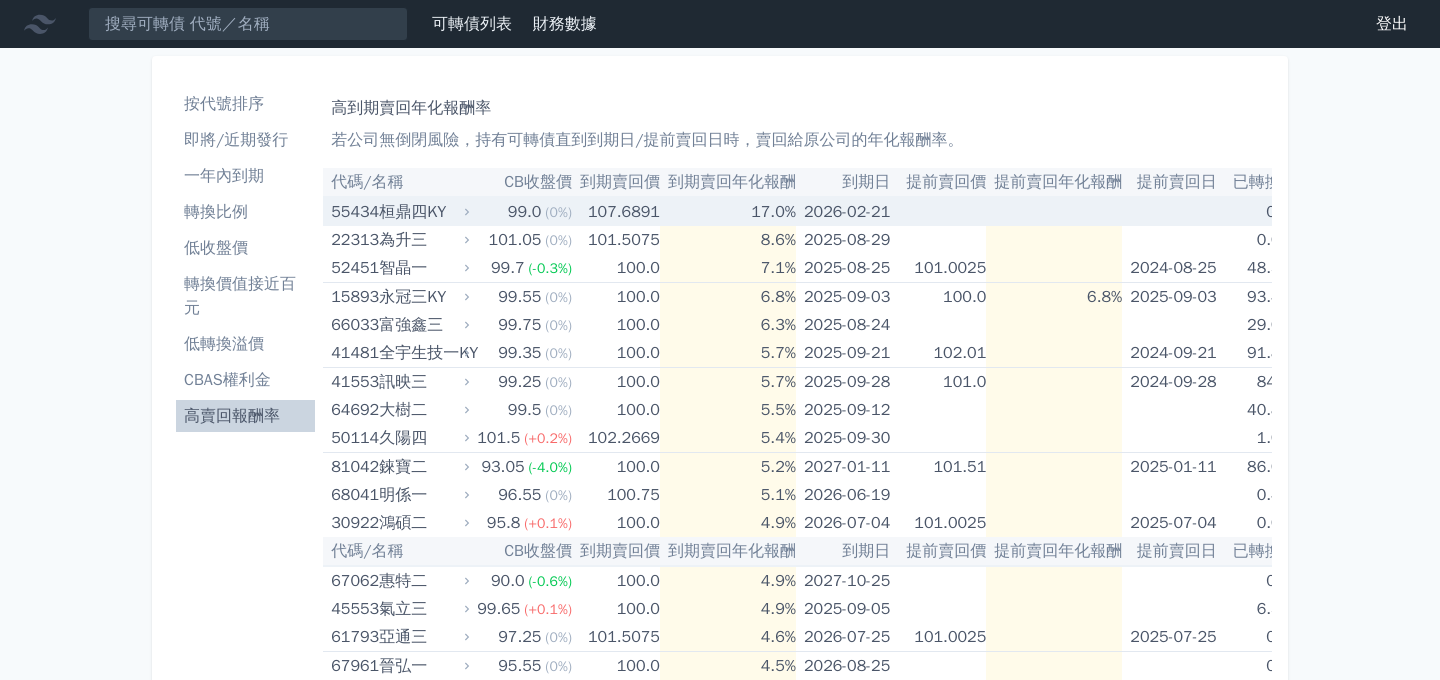 click on "107.6891" at bounding box center [616, 211] 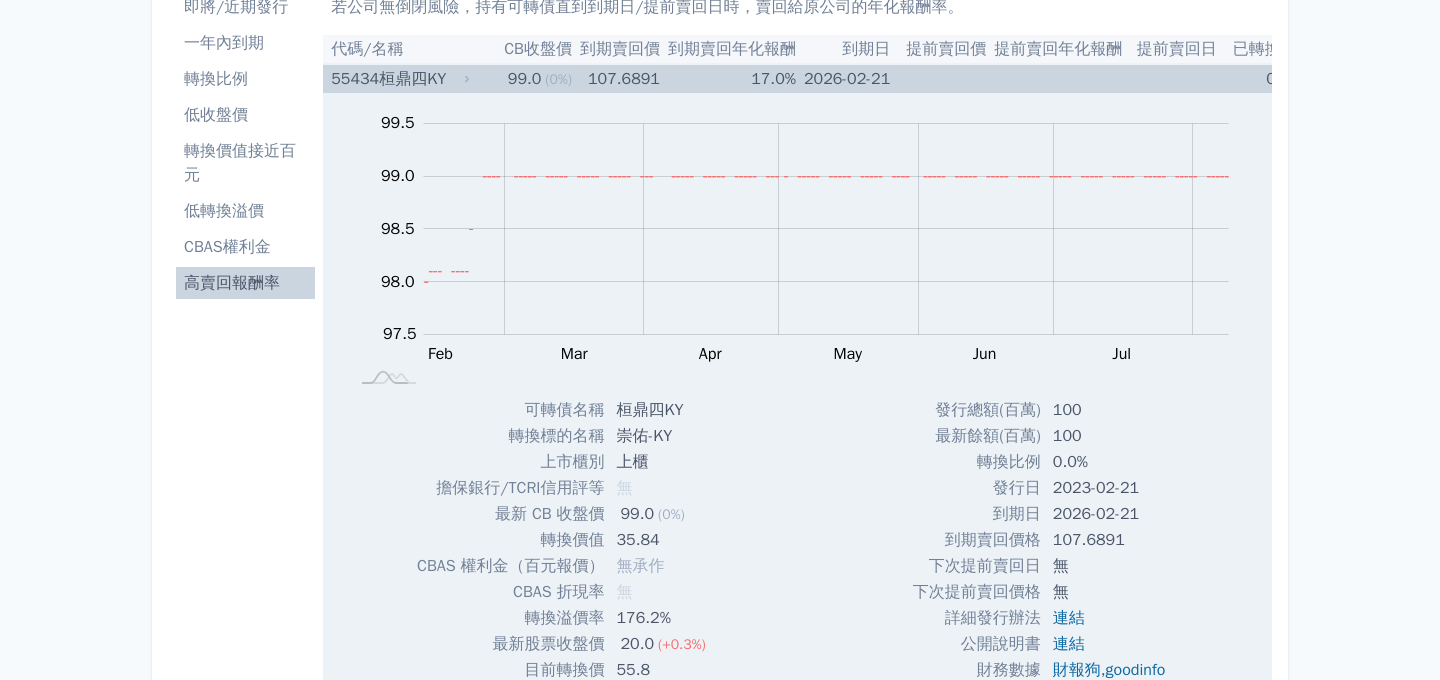scroll, scrollTop: 132, scrollLeft: 0, axis: vertical 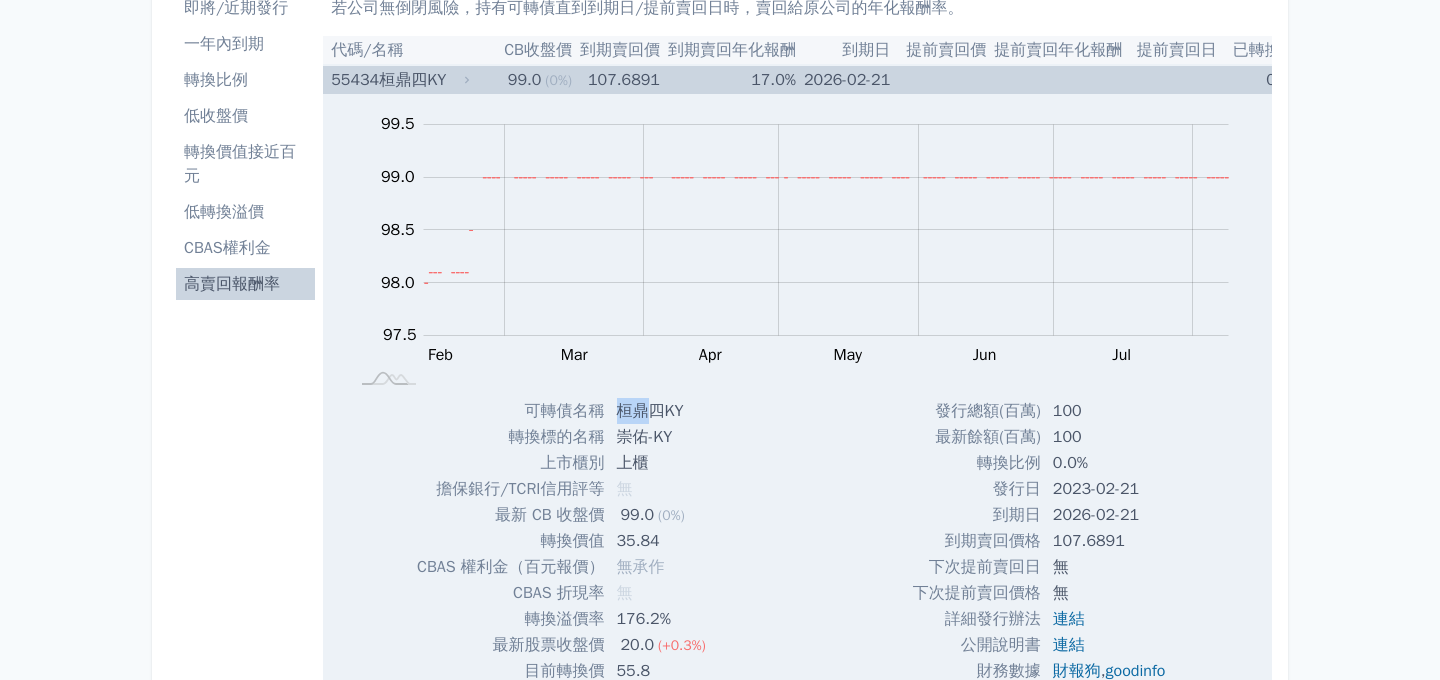 drag, startPoint x: 648, startPoint y: 407, endPoint x: 608, endPoint y: 410, distance: 40.112343 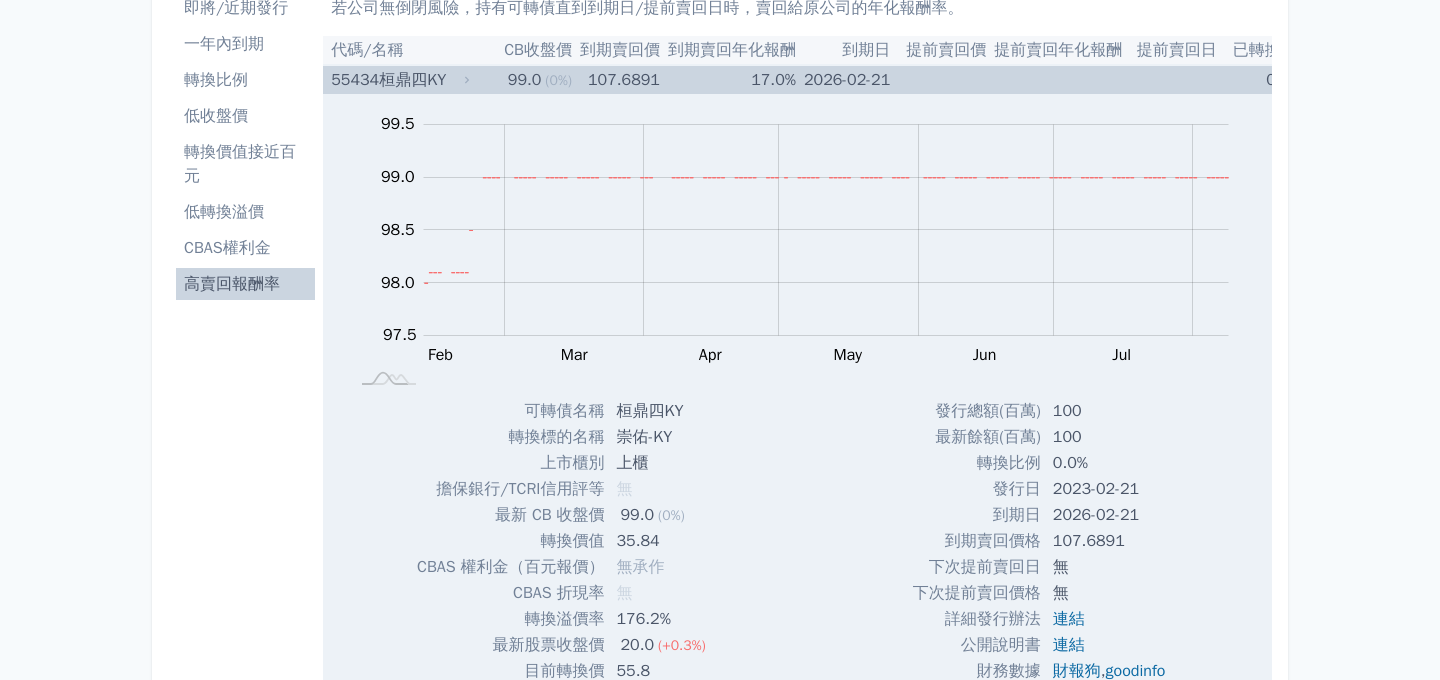 click on "107.6891" at bounding box center (616, 79) 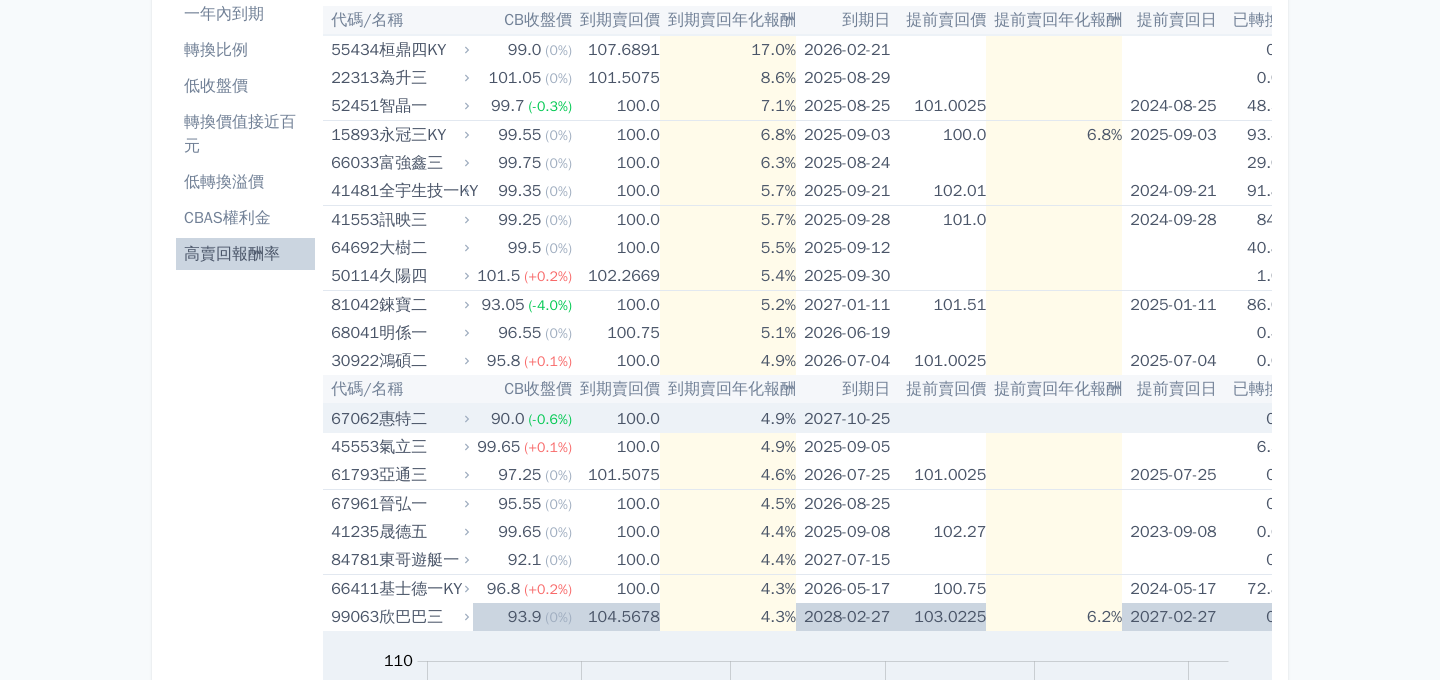 scroll, scrollTop: 154, scrollLeft: 0, axis: vertical 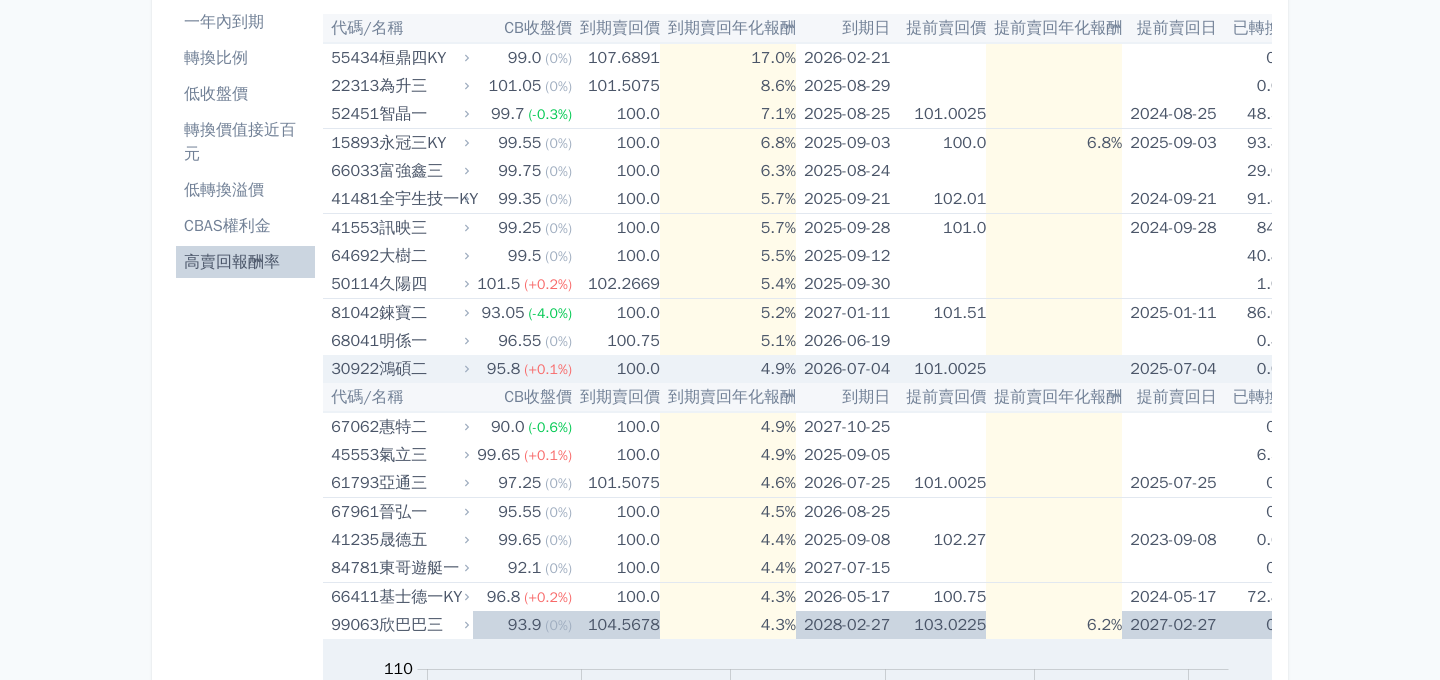 click on "100.0" at bounding box center (616, 369) 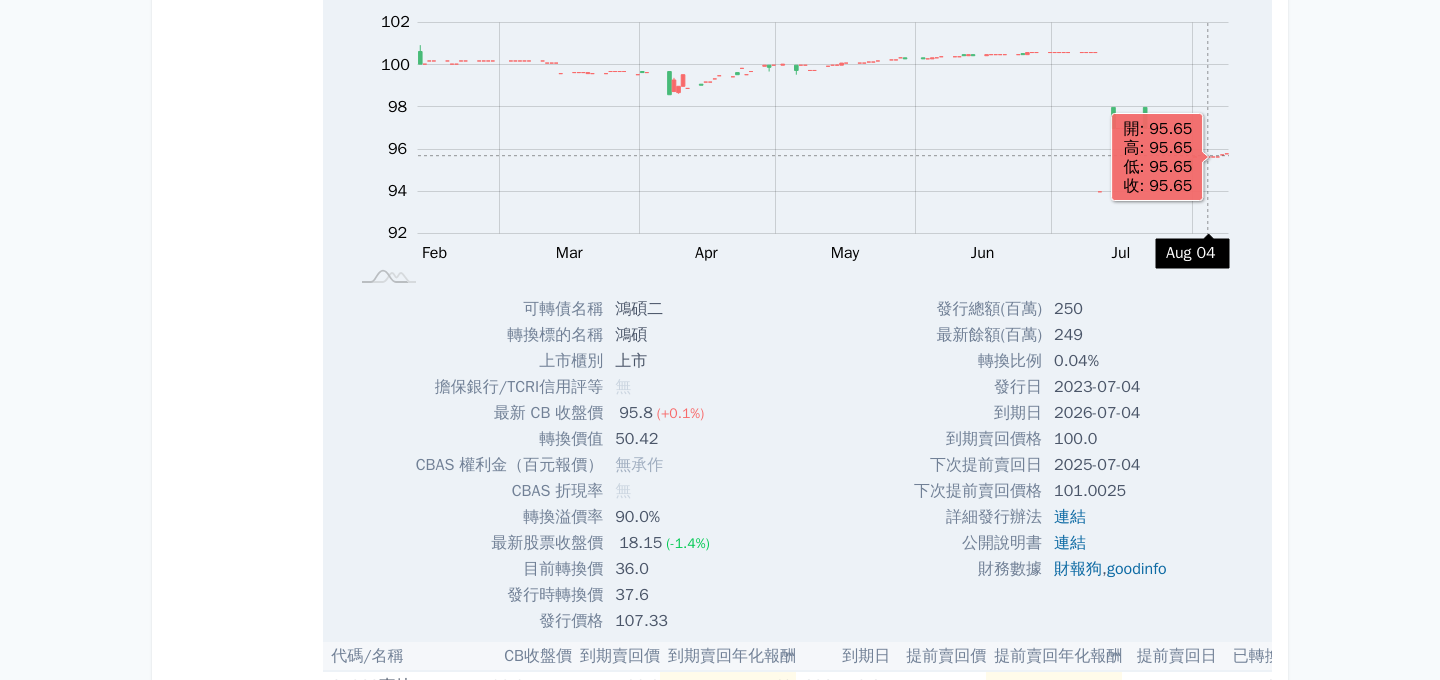 scroll, scrollTop: 542, scrollLeft: 0, axis: vertical 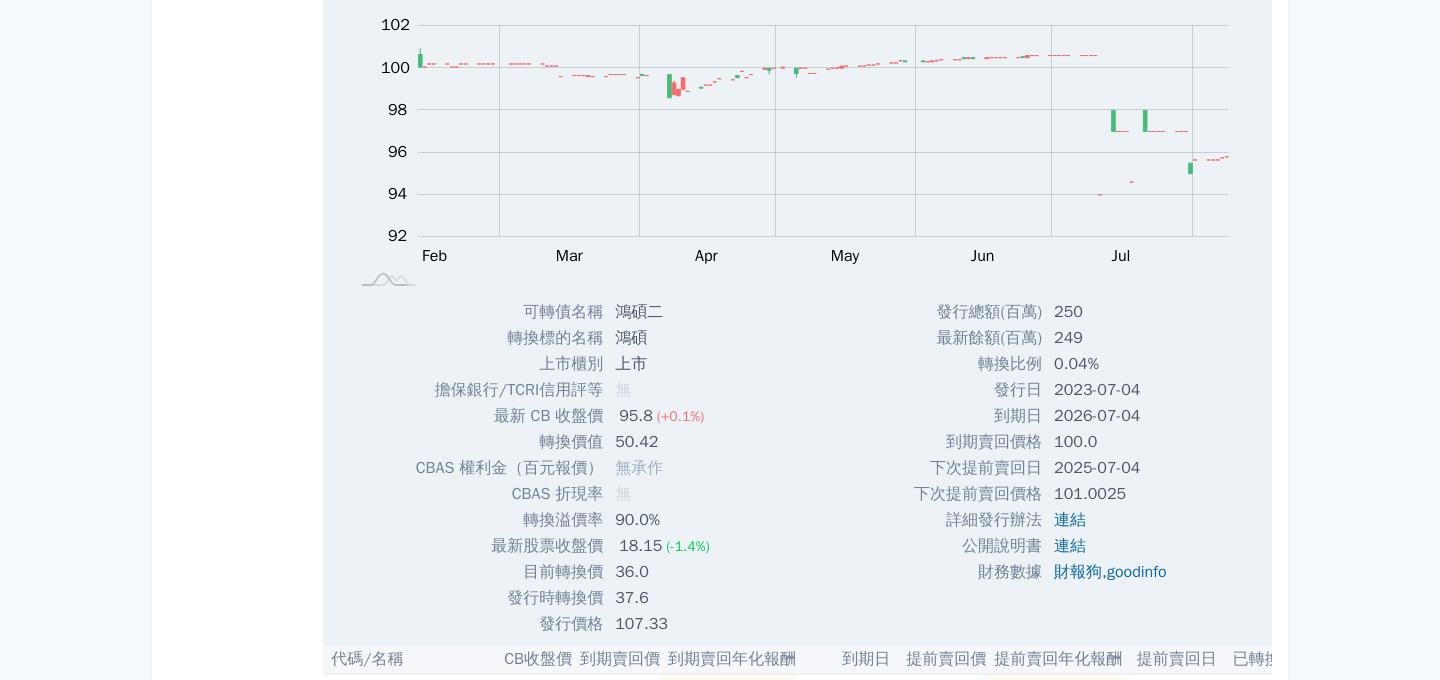 click on "100.0" at bounding box center [1112, 442] 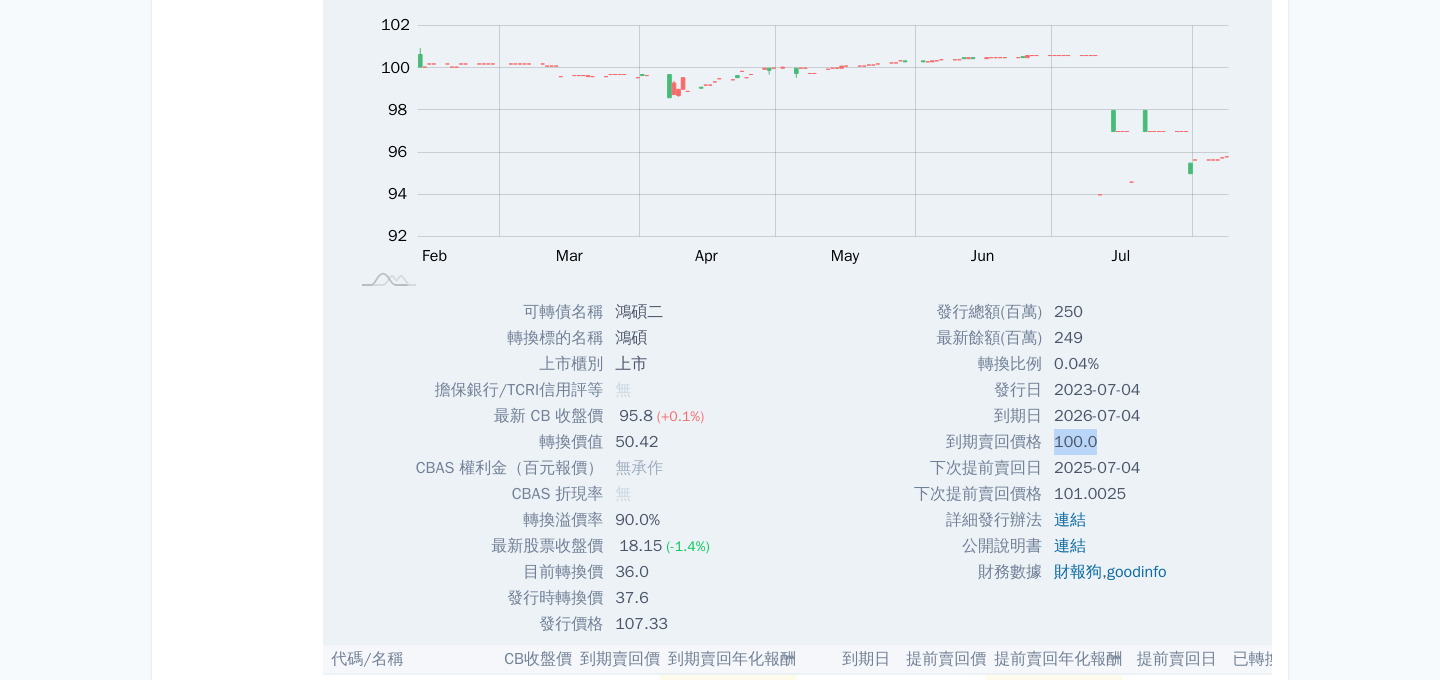 click on "100.0" at bounding box center (1112, 442) 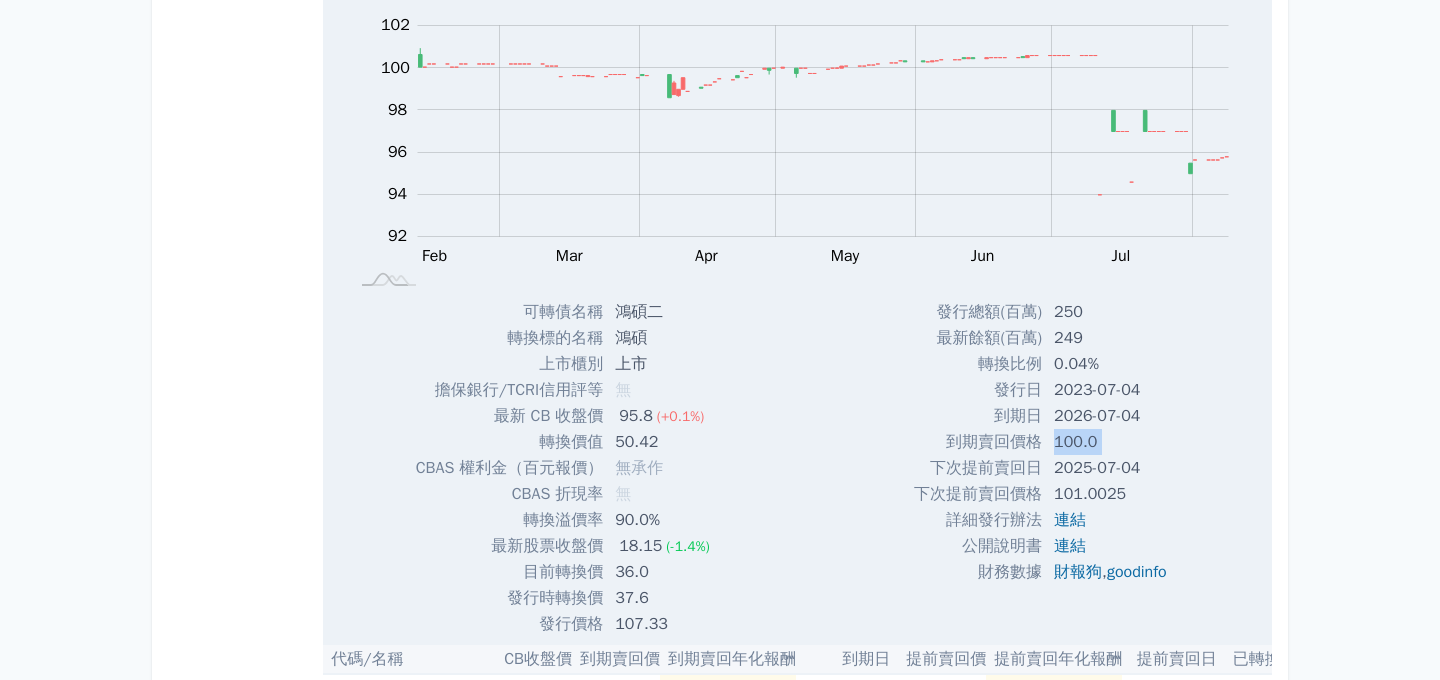 click on "100.0" at bounding box center (1112, 442) 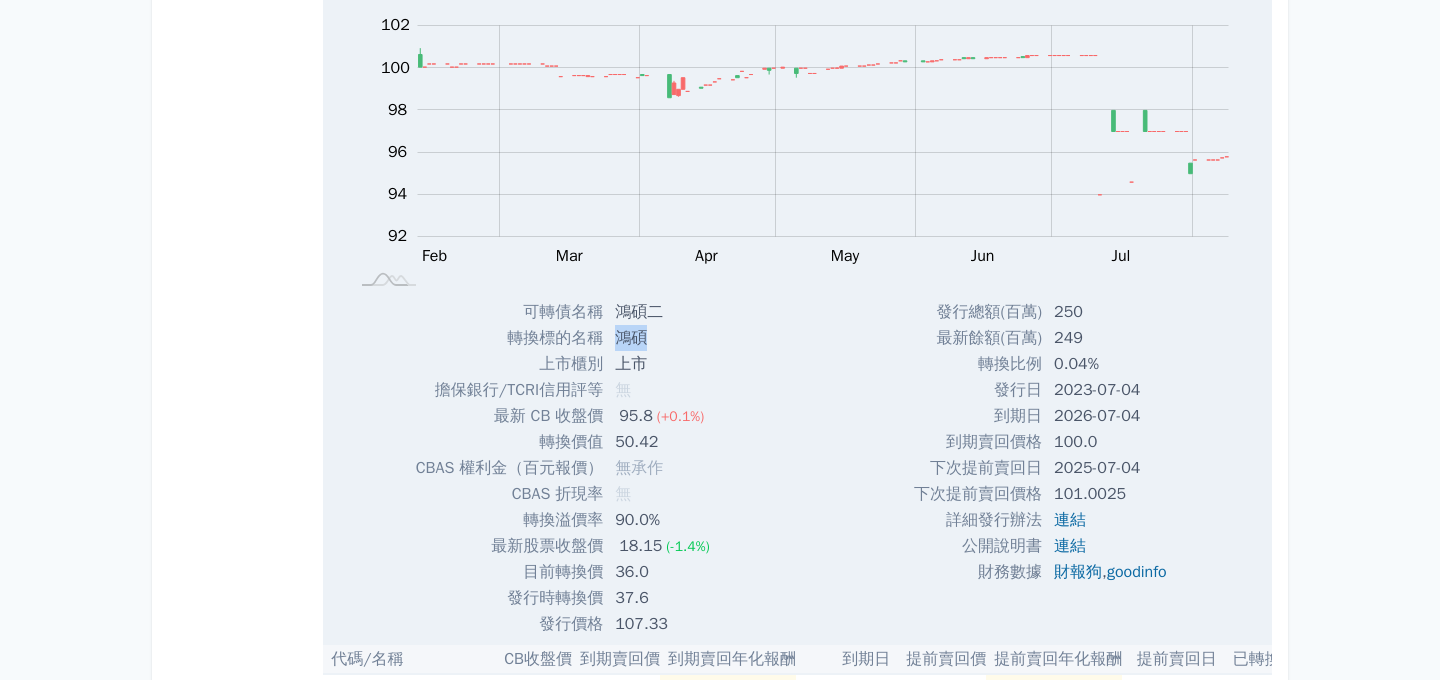 drag, startPoint x: 644, startPoint y: 341, endPoint x: 617, endPoint y: 344, distance: 27.166155 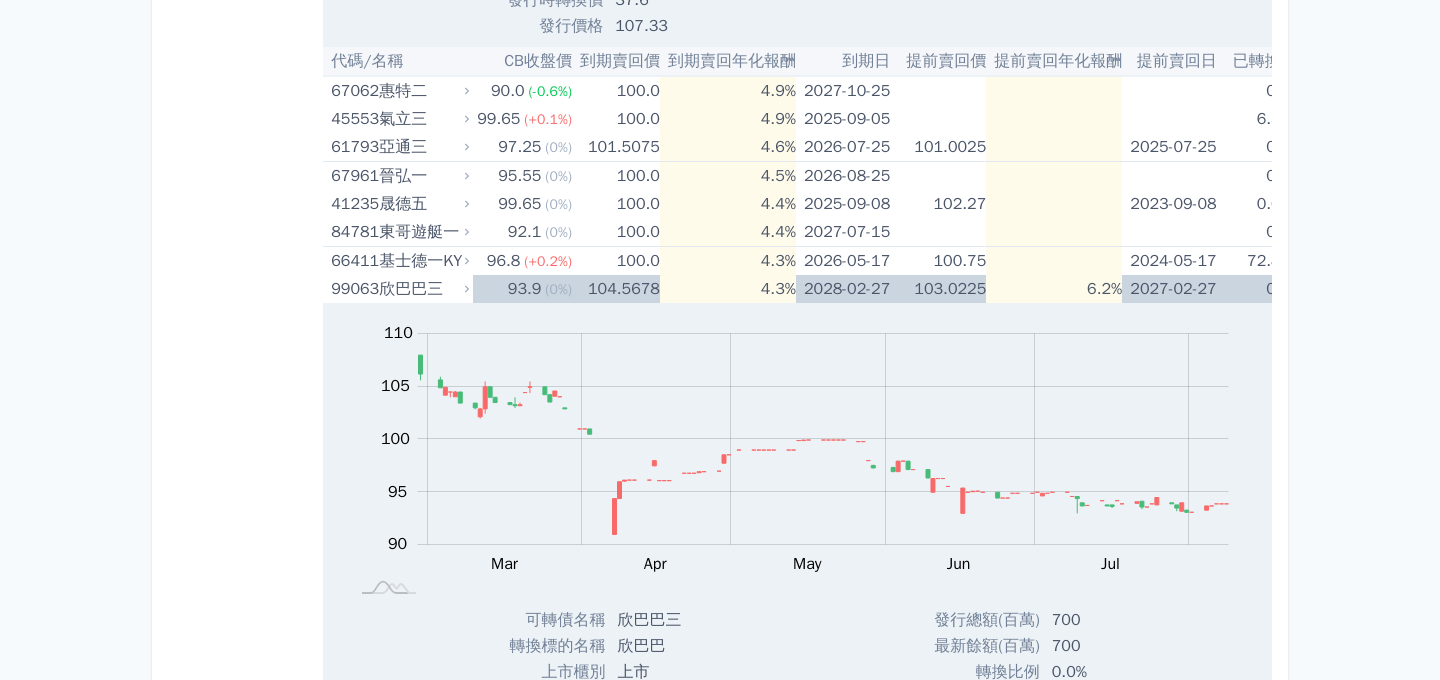 scroll, scrollTop: 1133, scrollLeft: 0, axis: vertical 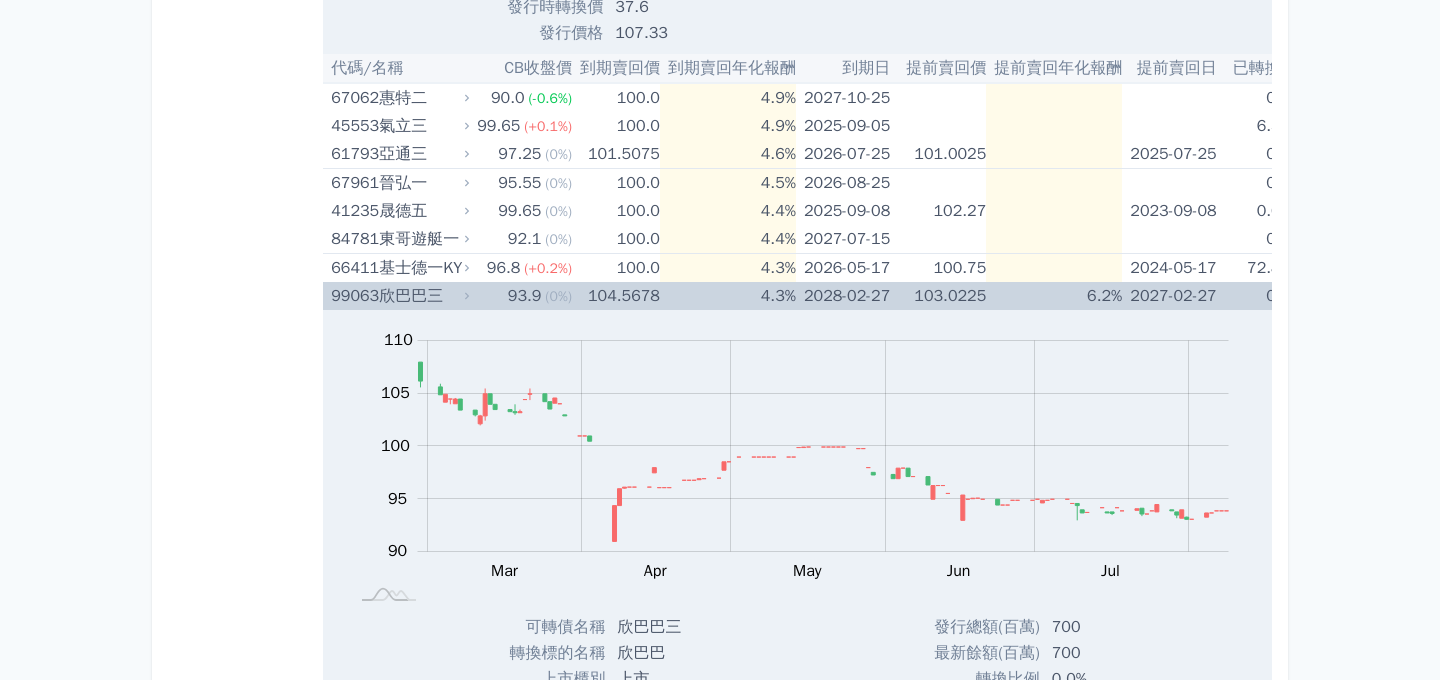 click on "欣巴巴三" at bounding box center [422, 296] 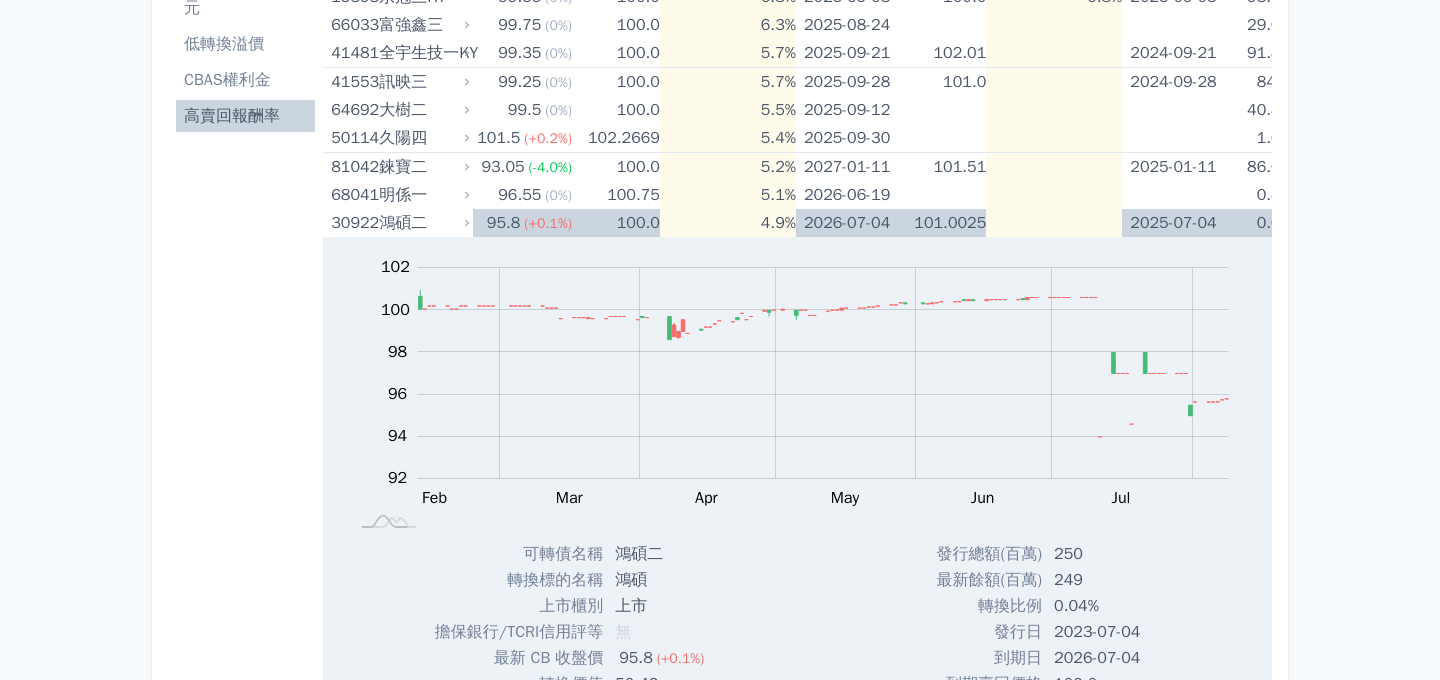 scroll, scrollTop: 292, scrollLeft: 0, axis: vertical 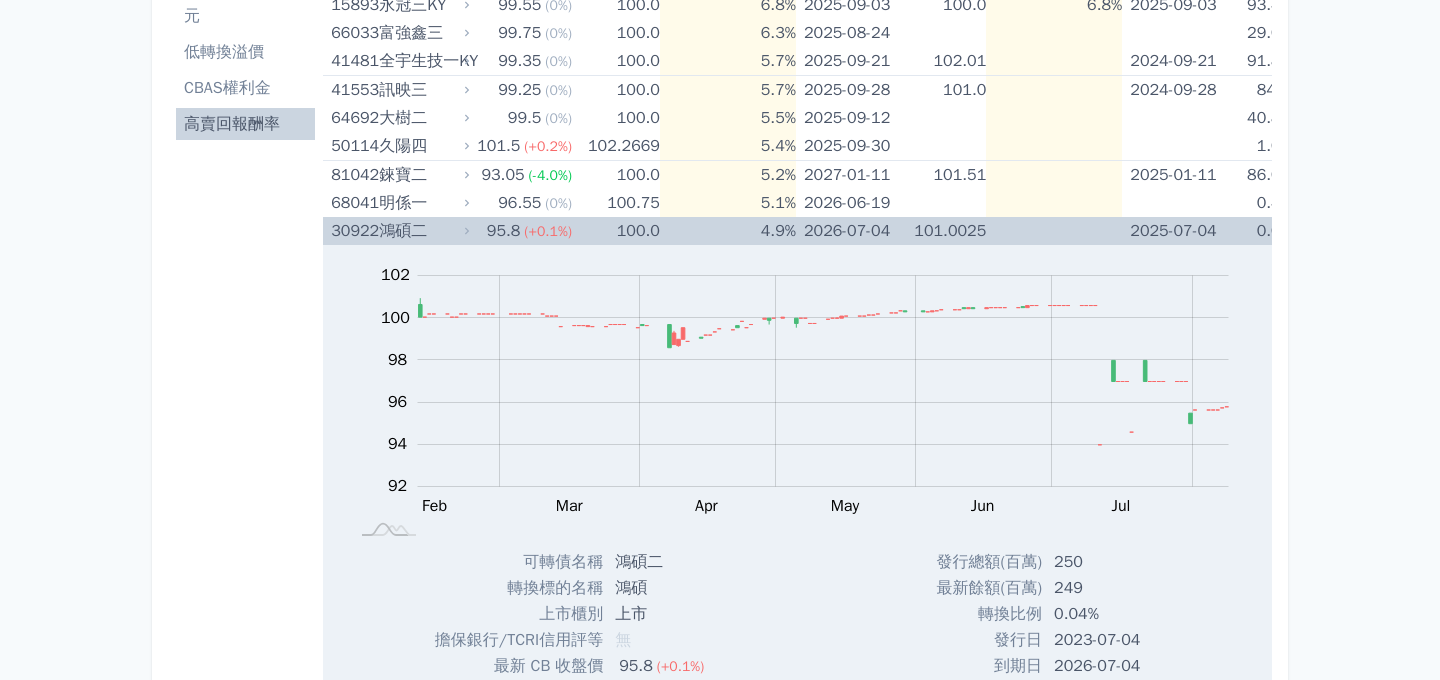 click on "鴻碩二" at bounding box center (422, 231) 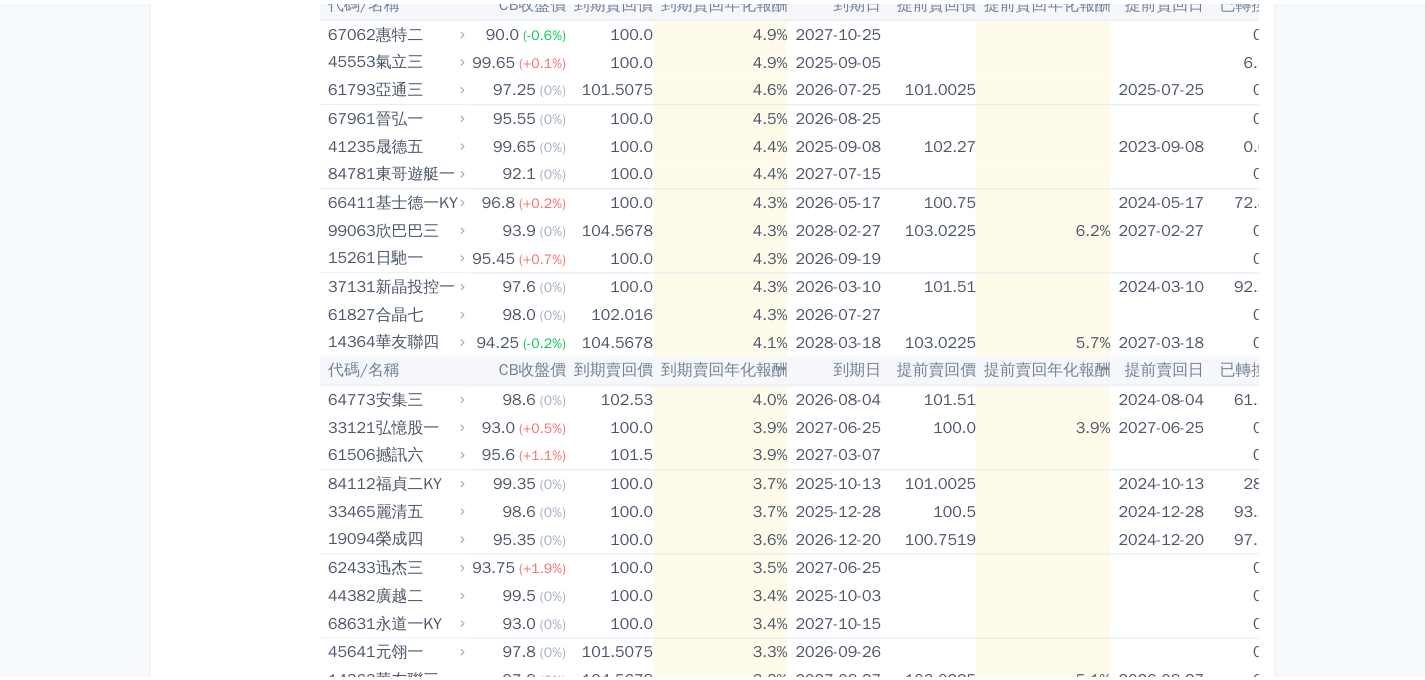 scroll, scrollTop: 548, scrollLeft: 0, axis: vertical 